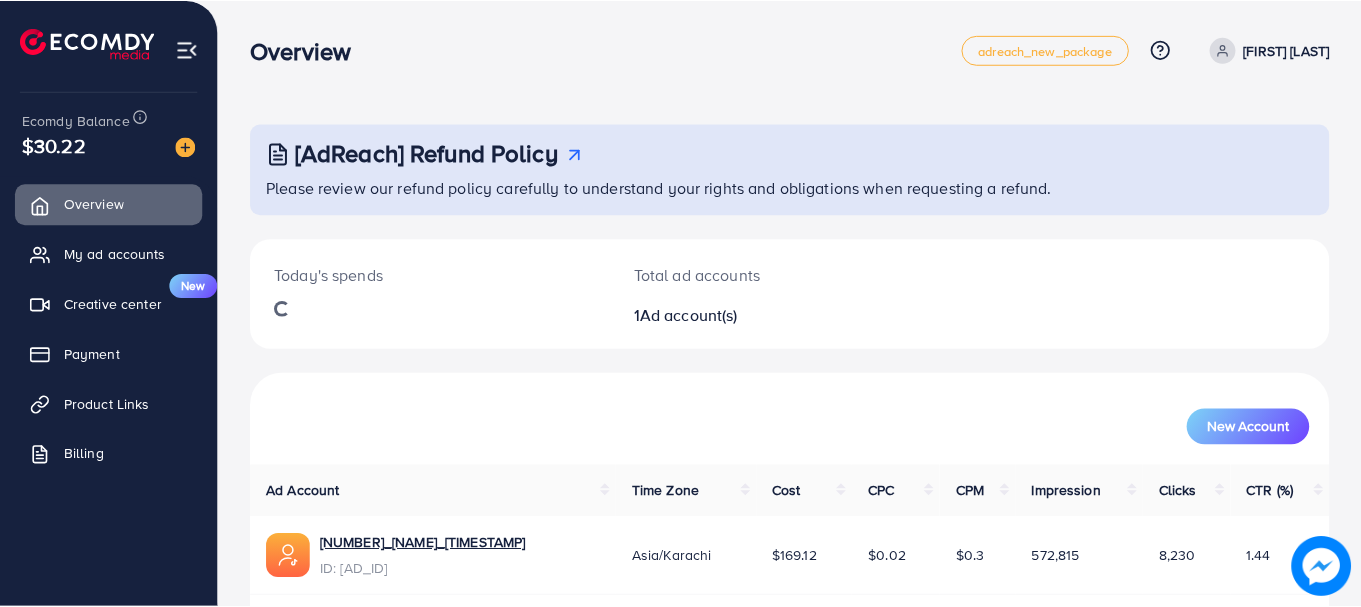 scroll, scrollTop: 0, scrollLeft: 0, axis: both 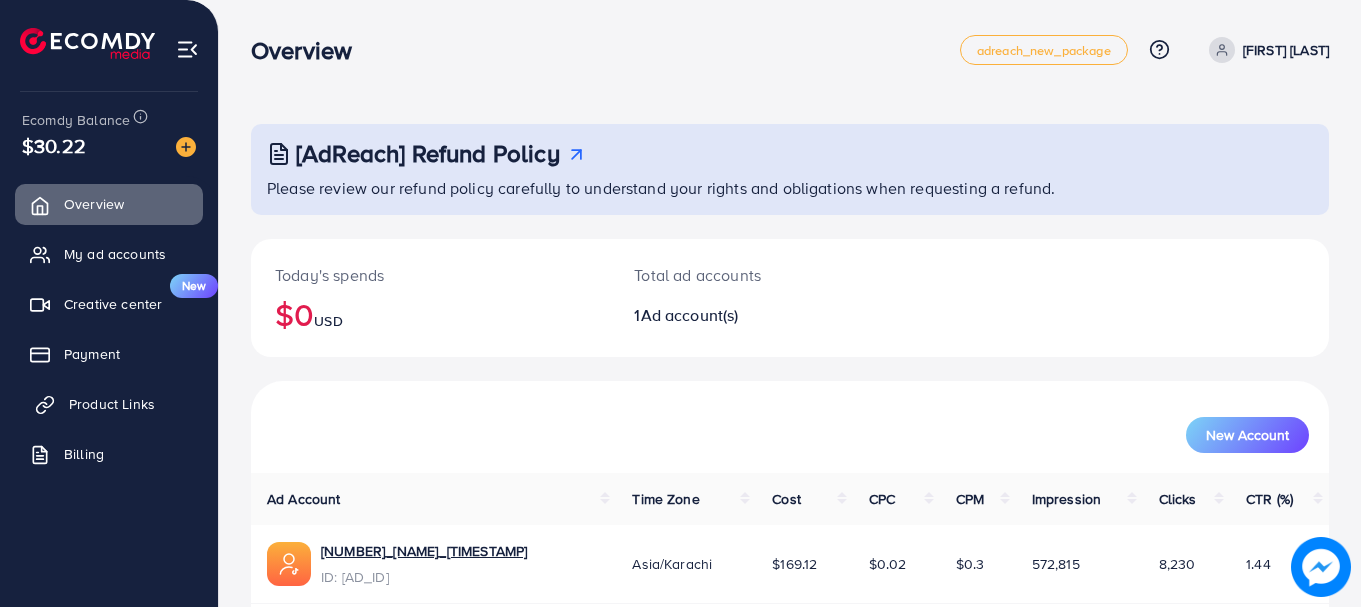 click on "Product Links" at bounding box center (112, 404) 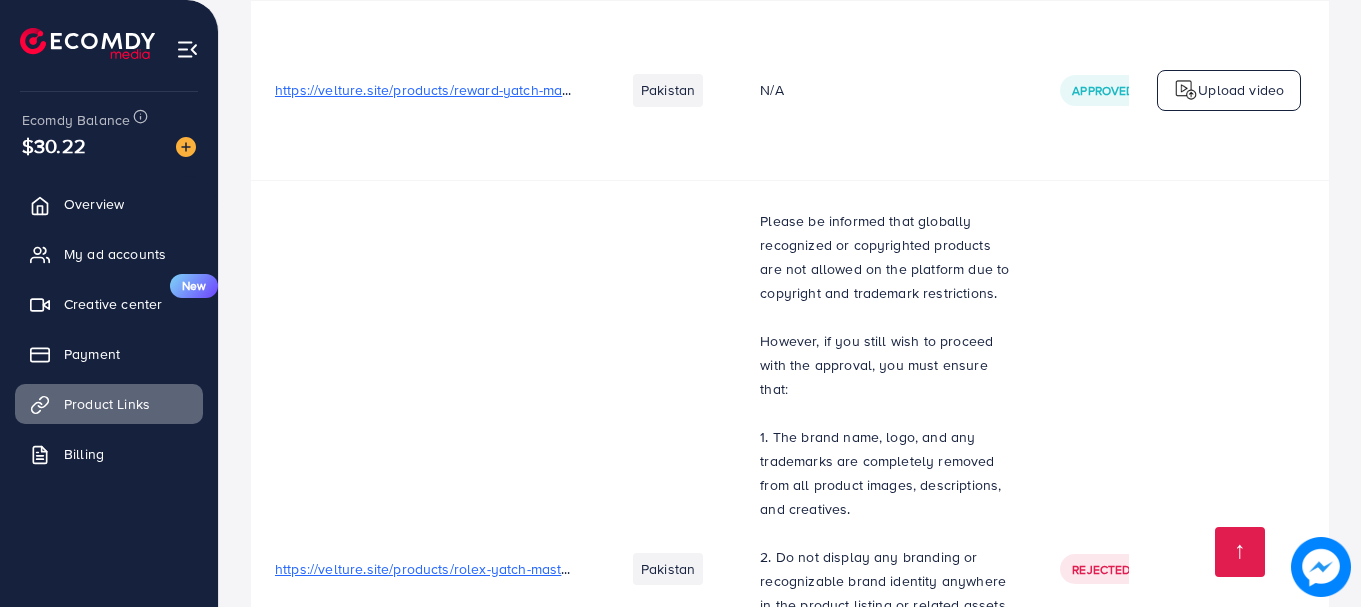 scroll, scrollTop: 16900, scrollLeft: 0, axis: vertical 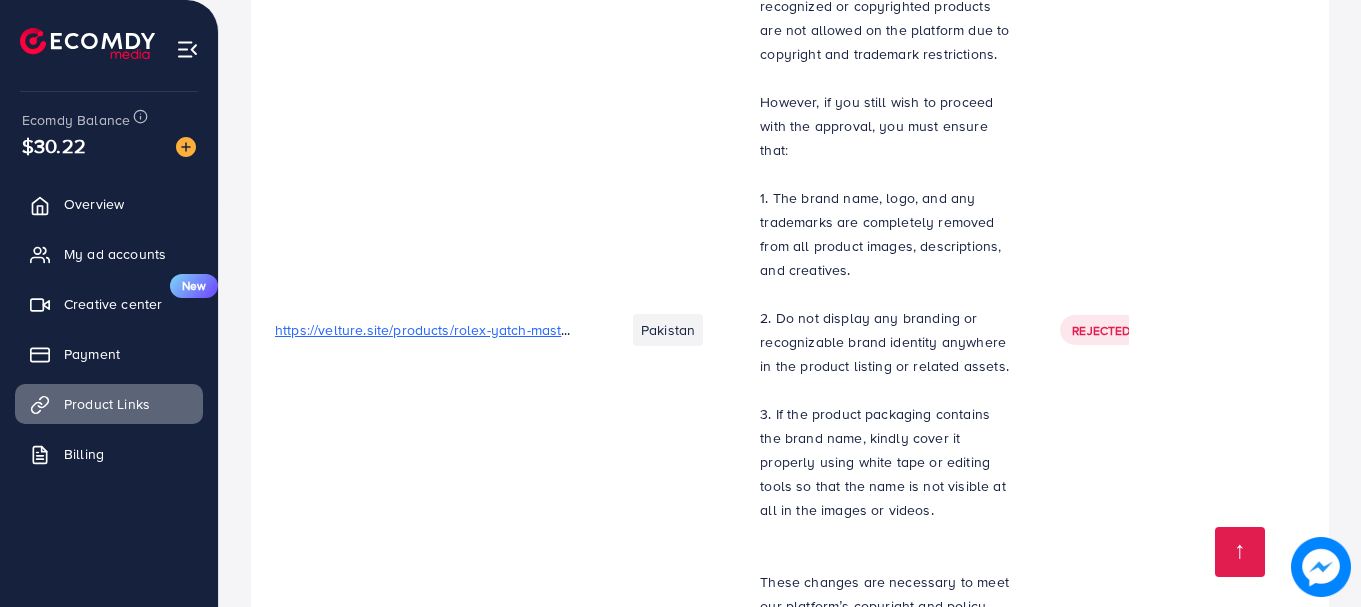 click on "https://shopnesthq.com/products/portable-mini-6-blade-juicer-blender" at bounding box center (497, 819) 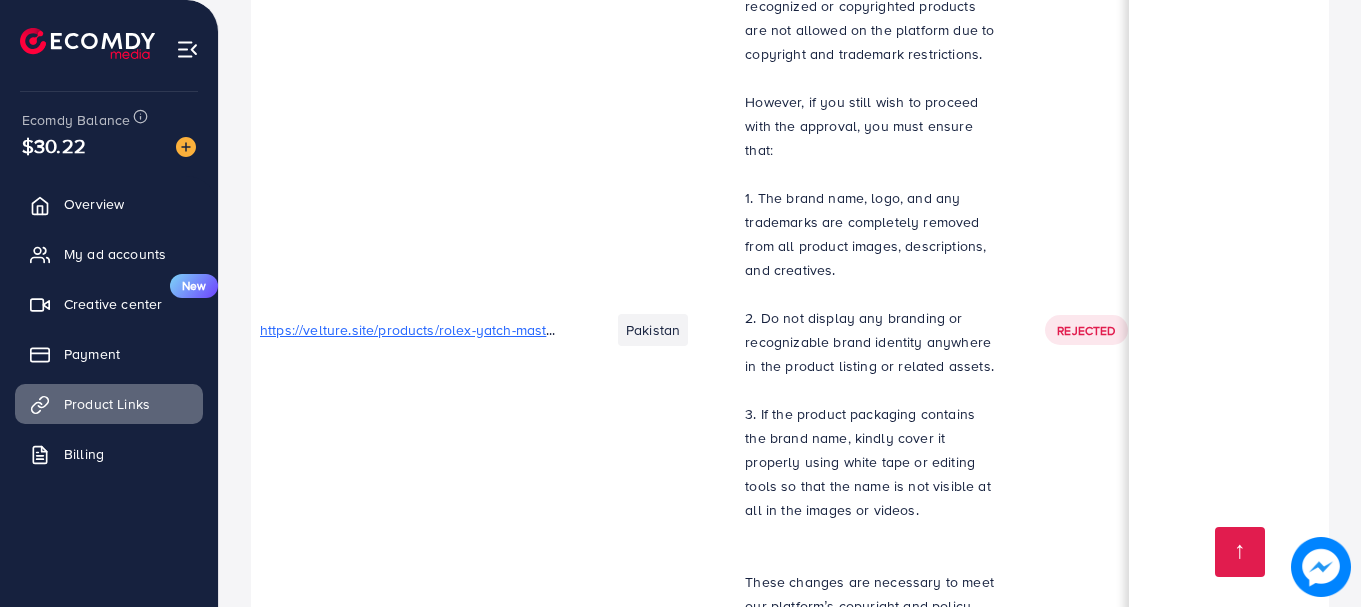 scroll, scrollTop: 0, scrollLeft: 0, axis: both 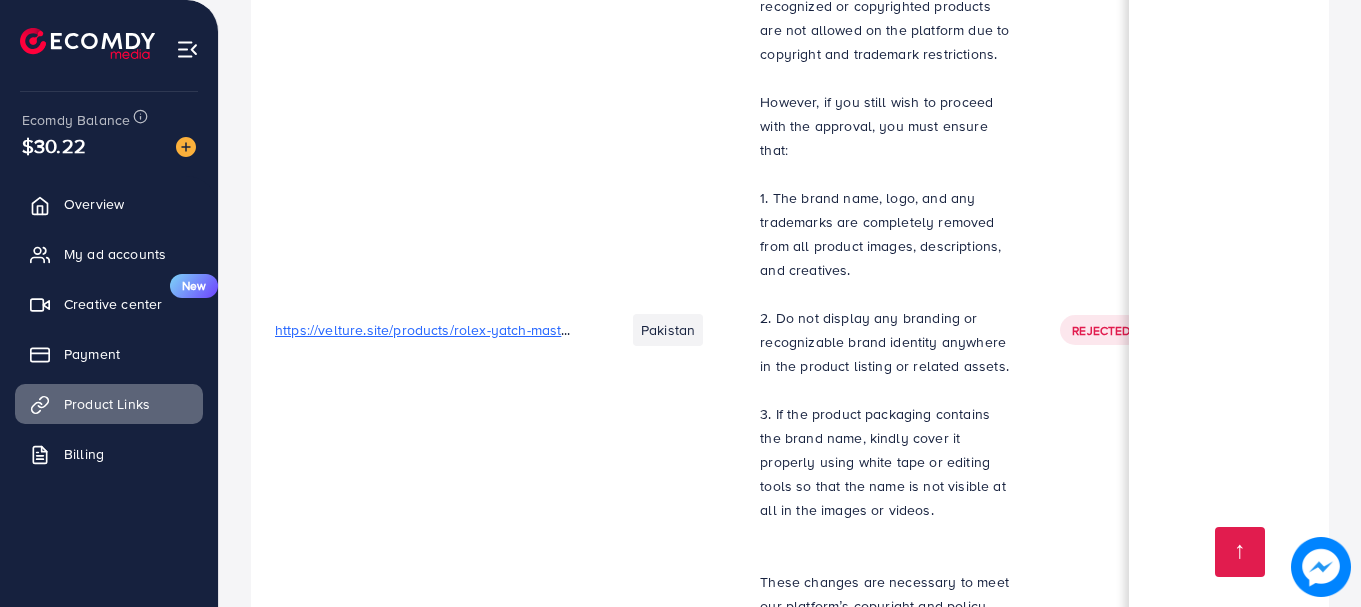 click on "These changes are necessary to meet our platform’s copyright and policy compliance standards. Once you have made the required adjustments, please resubmit the product for review." at bounding box center [886, 630] 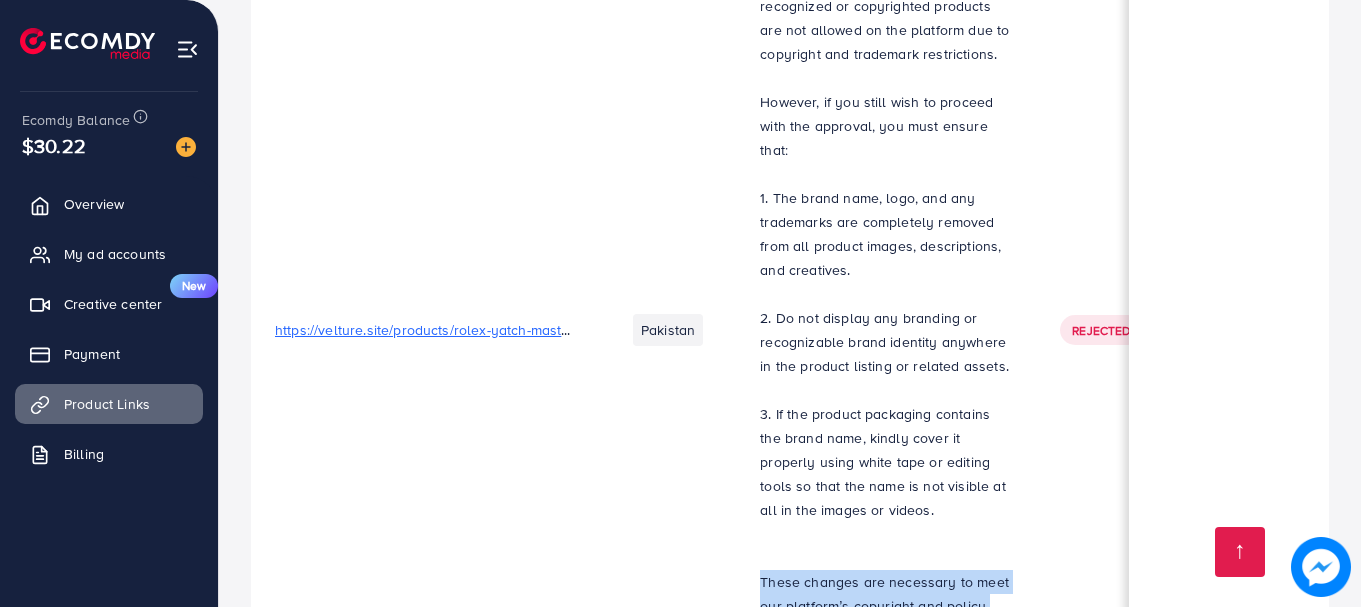 click on "These changes are necessary to meet our platform’s copyright and policy compliance standards. Once you have made the required adjustments, please resubmit the product for review." at bounding box center [886, 630] 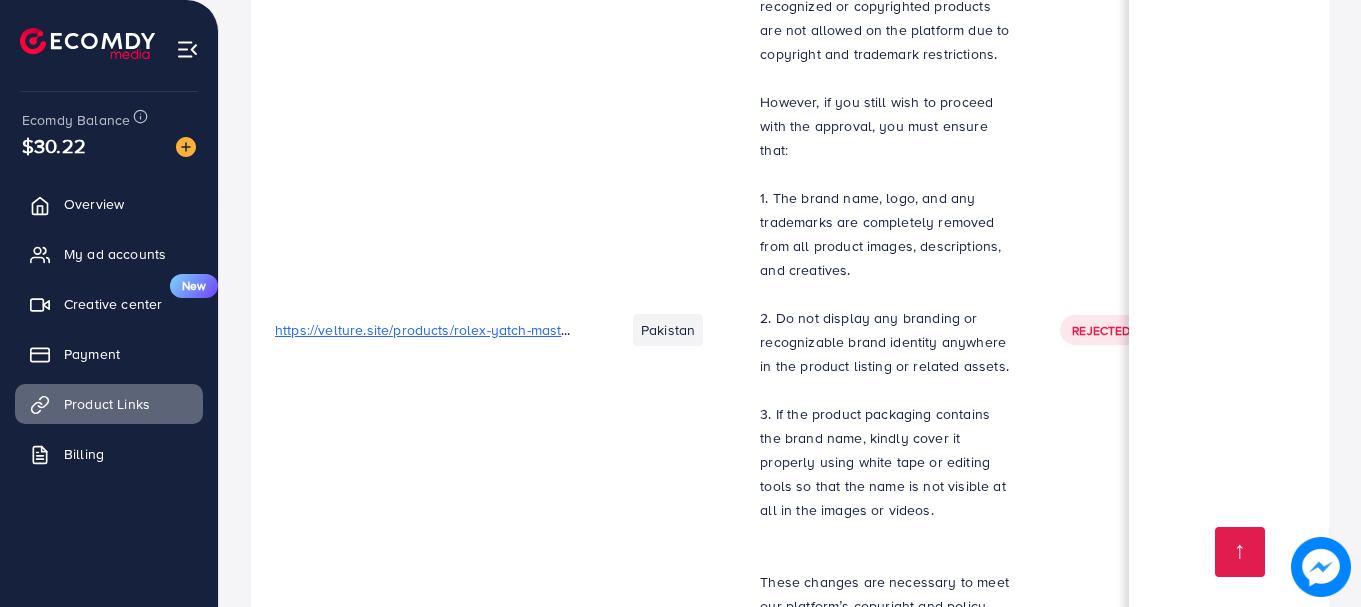 click on "Pakistan" at bounding box center [668, 329] 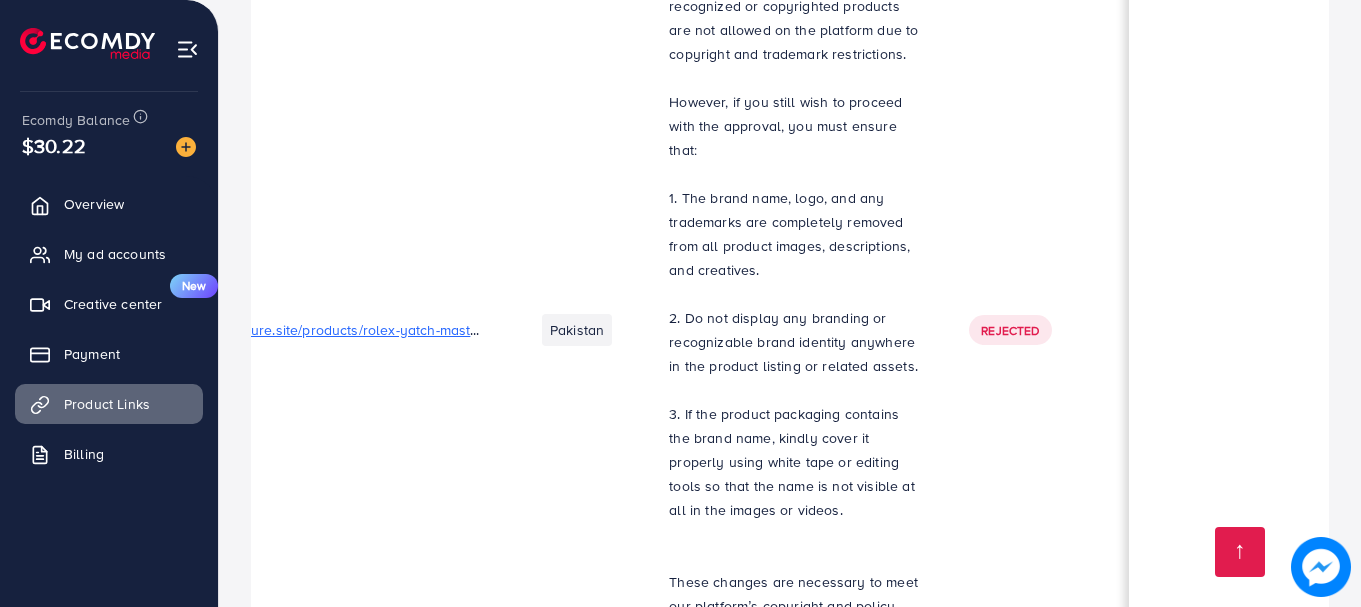 scroll, scrollTop: 0, scrollLeft: 0, axis: both 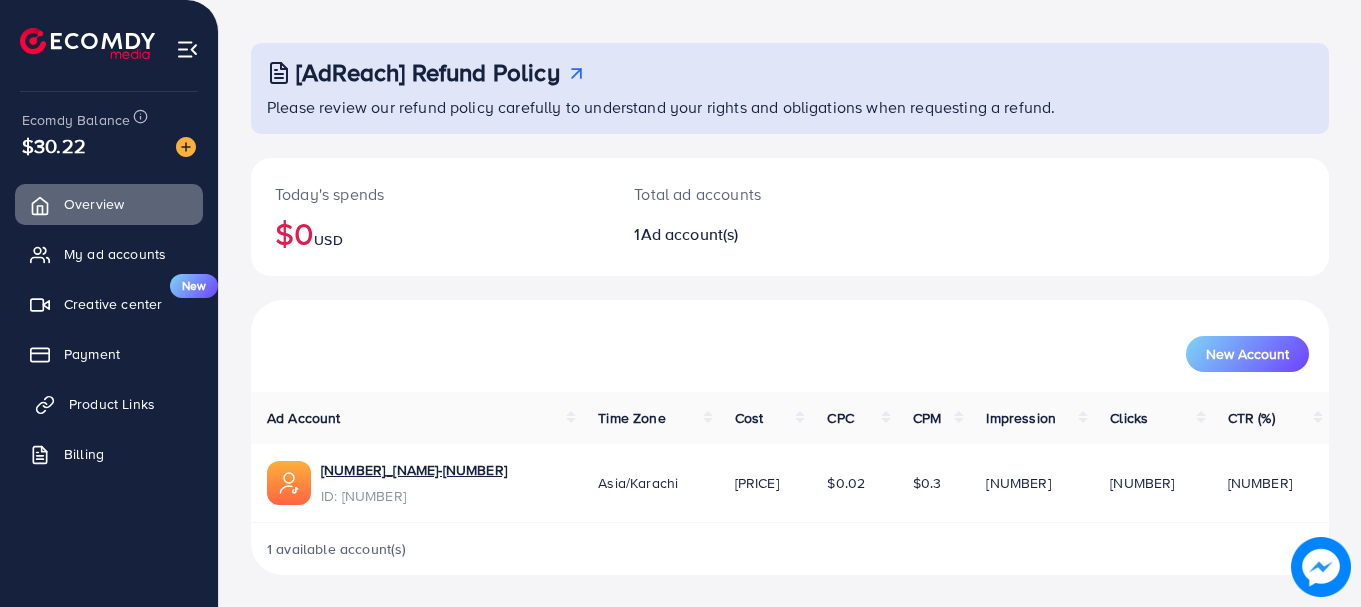 click on "Product Links" at bounding box center (109, 404) 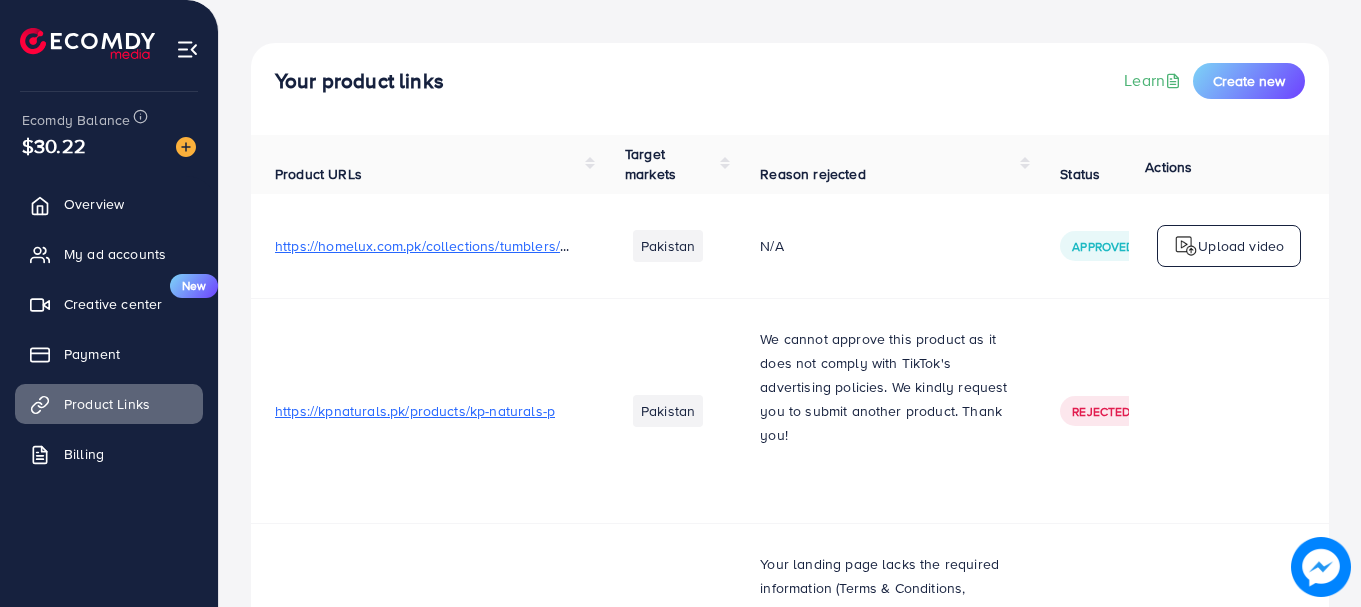 scroll, scrollTop: 0, scrollLeft: 0, axis: both 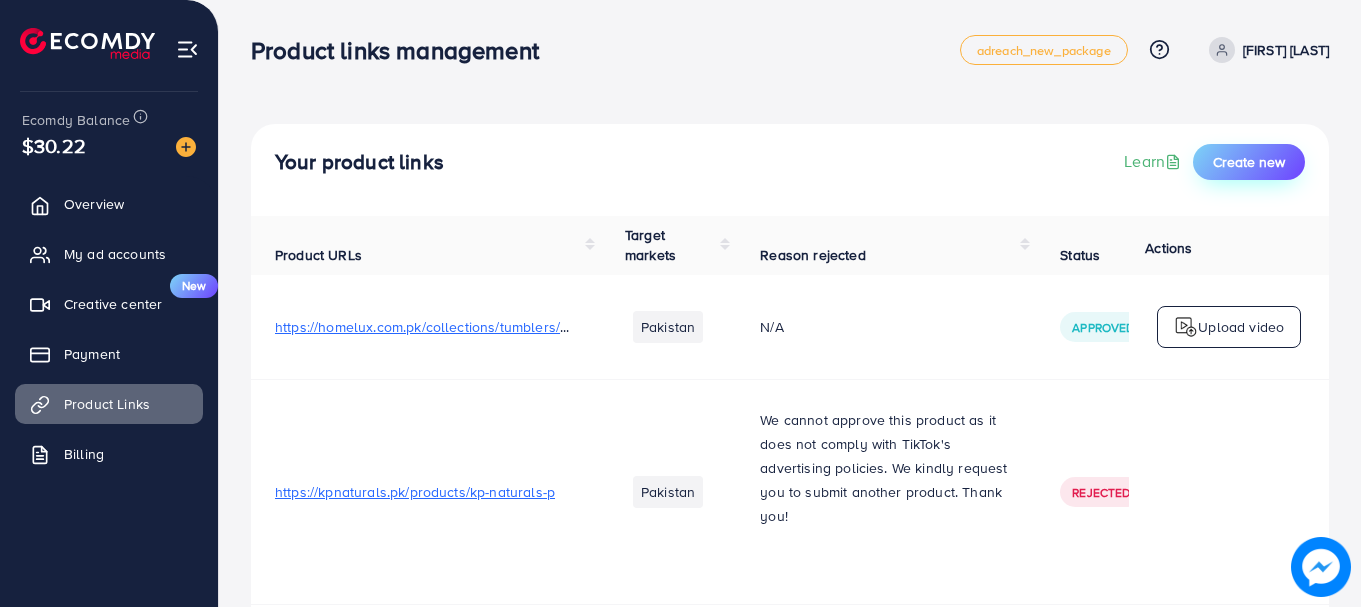 click on "Create new" at bounding box center (1249, 162) 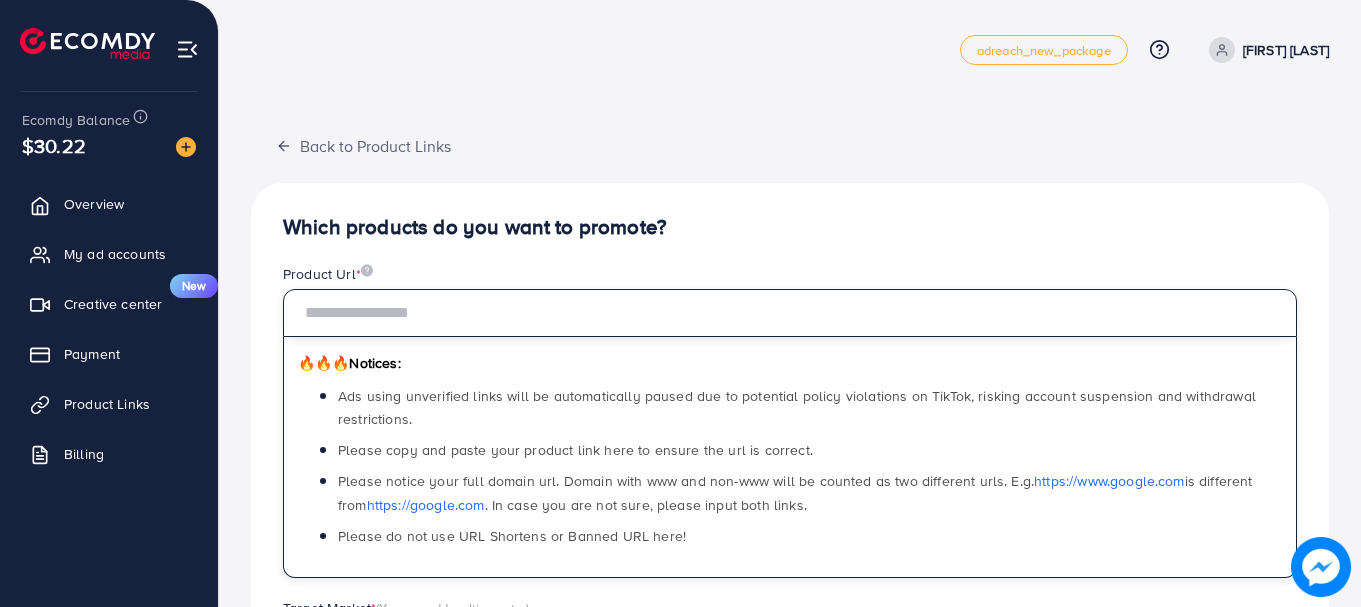 click at bounding box center [790, 313] 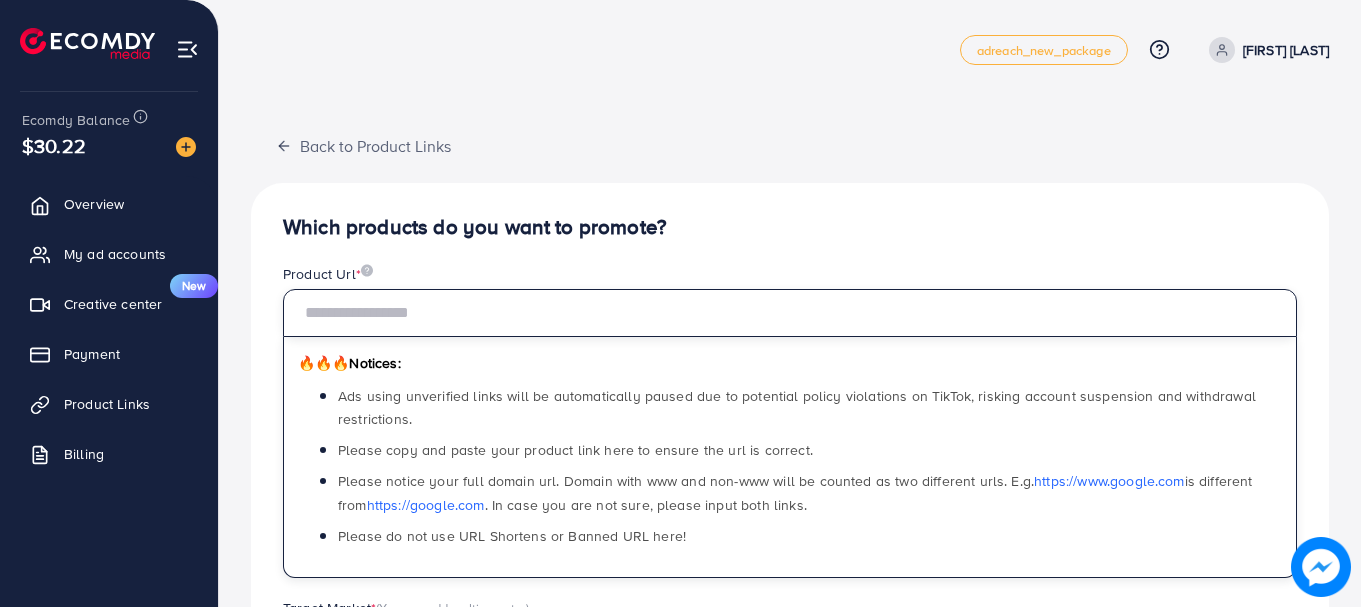 paste on "**********" 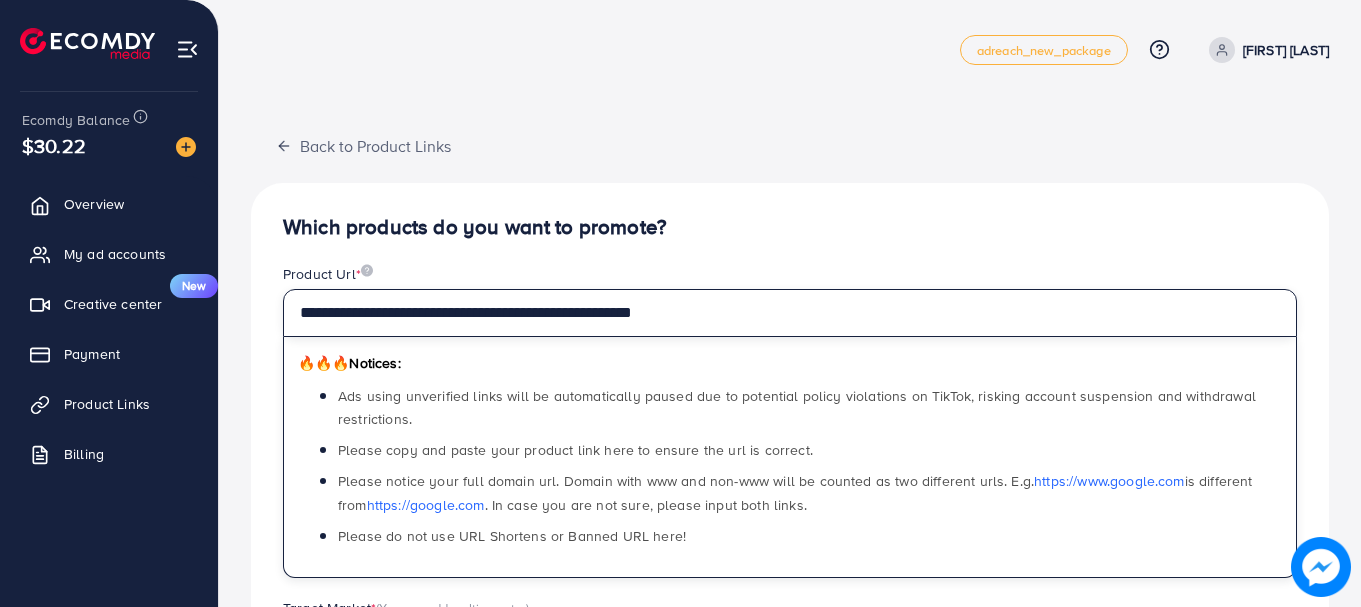 type on "**********" 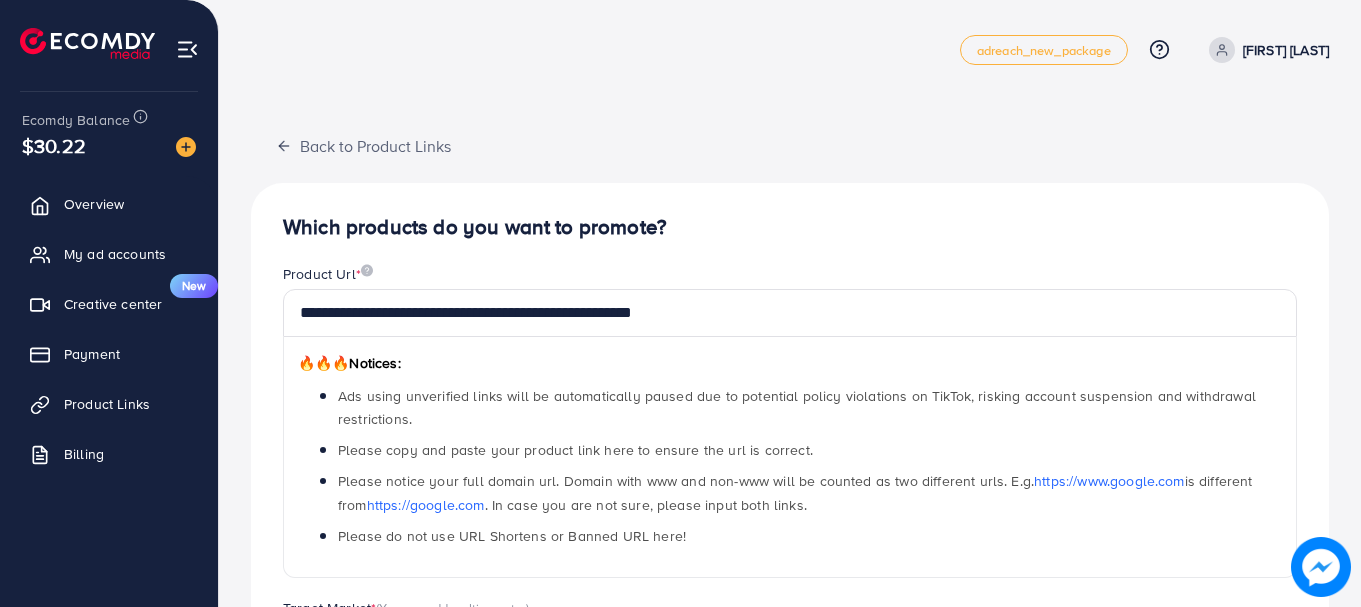 click on "Which products do you want to promote?" at bounding box center (790, 227) 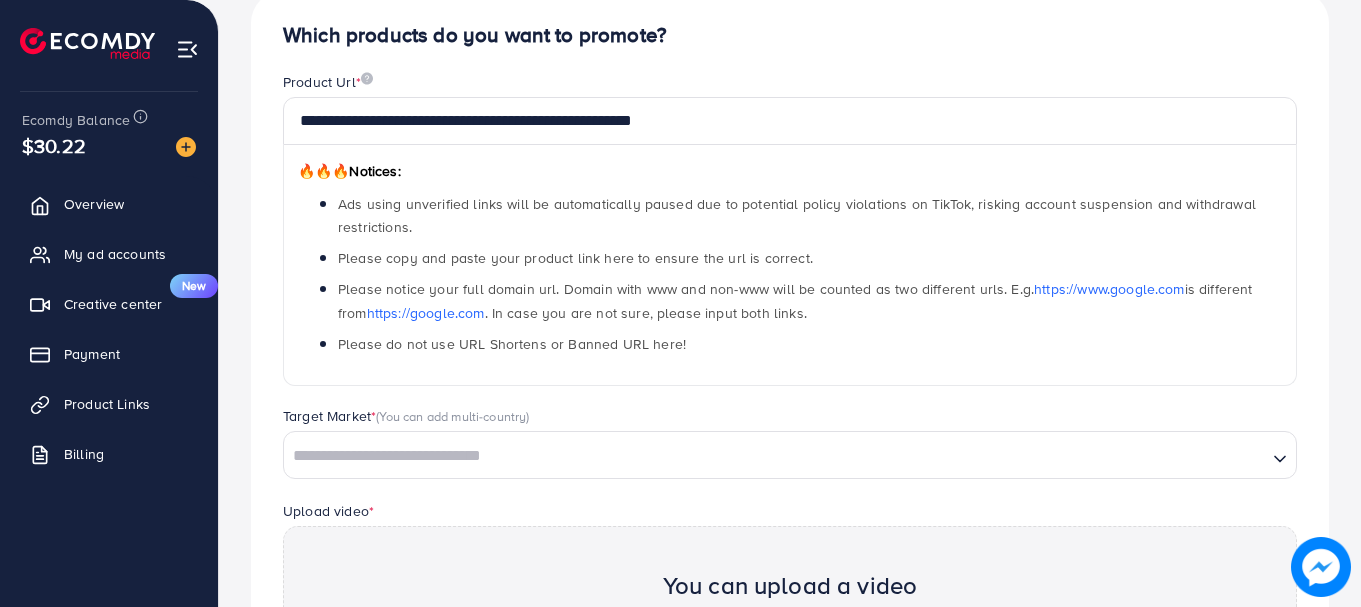 scroll, scrollTop: 232, scrollLeft: 0, axis: vertical 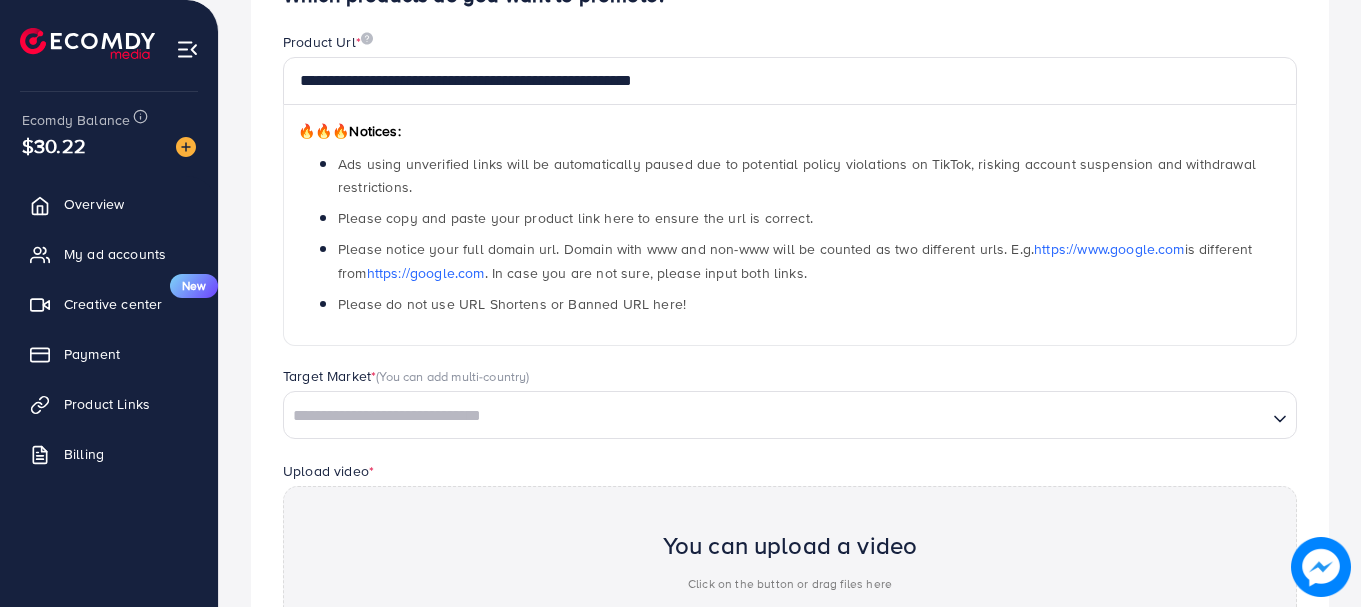 click at bounding box center [775, 416] 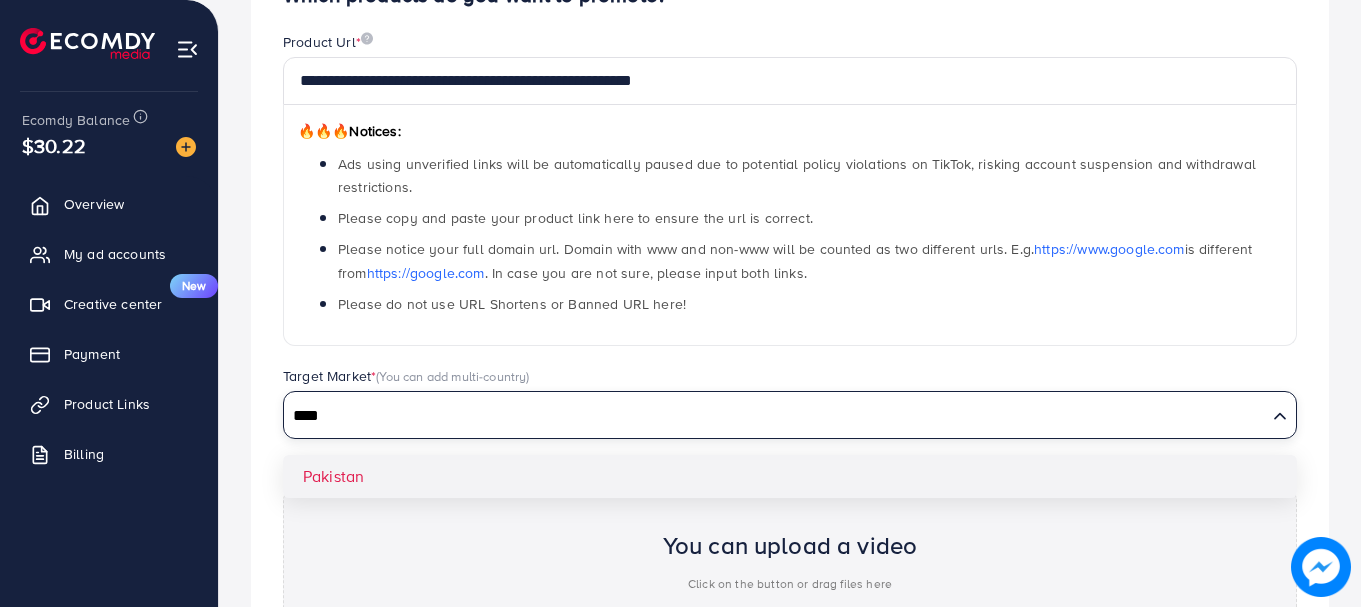 type on "****" 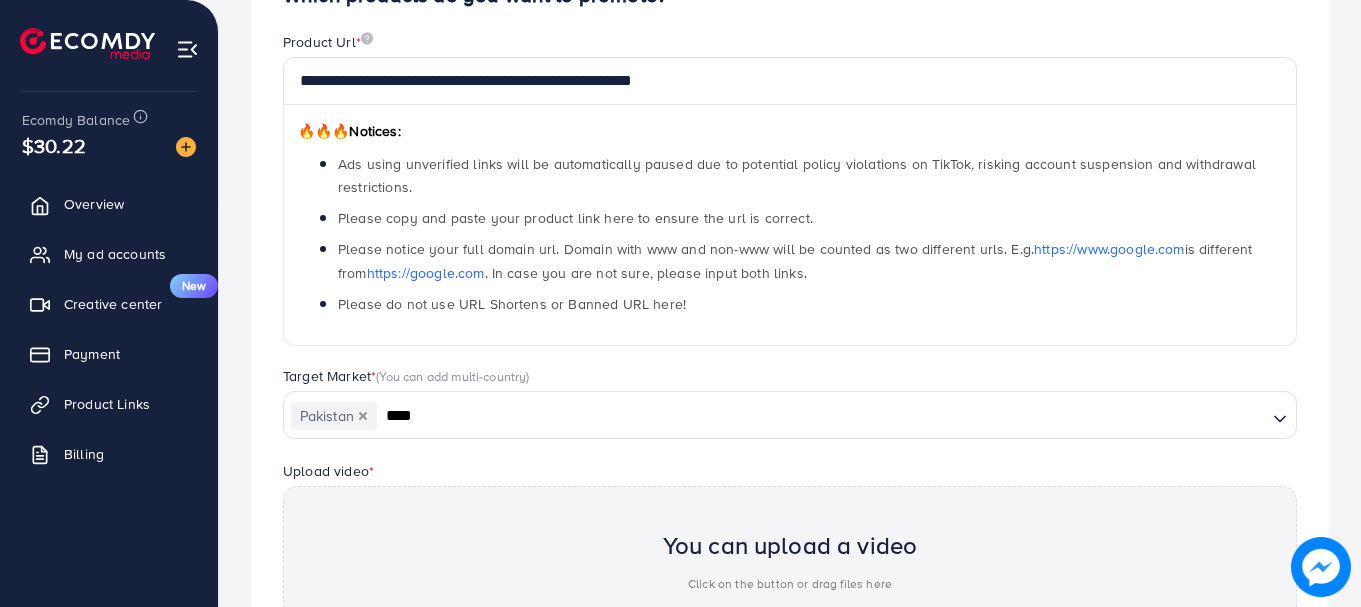 click on "**********" at bounding box center (790, 406) 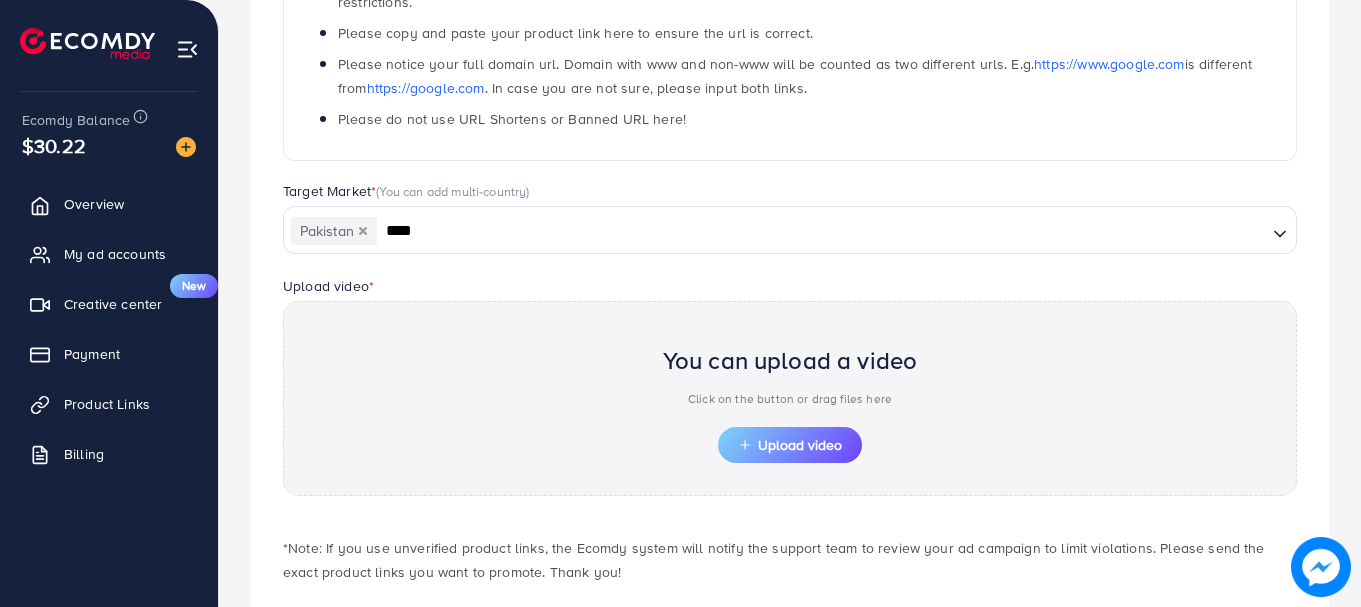 scroll, scrollTop: 473, scrollLeft: 0, axis: vertical 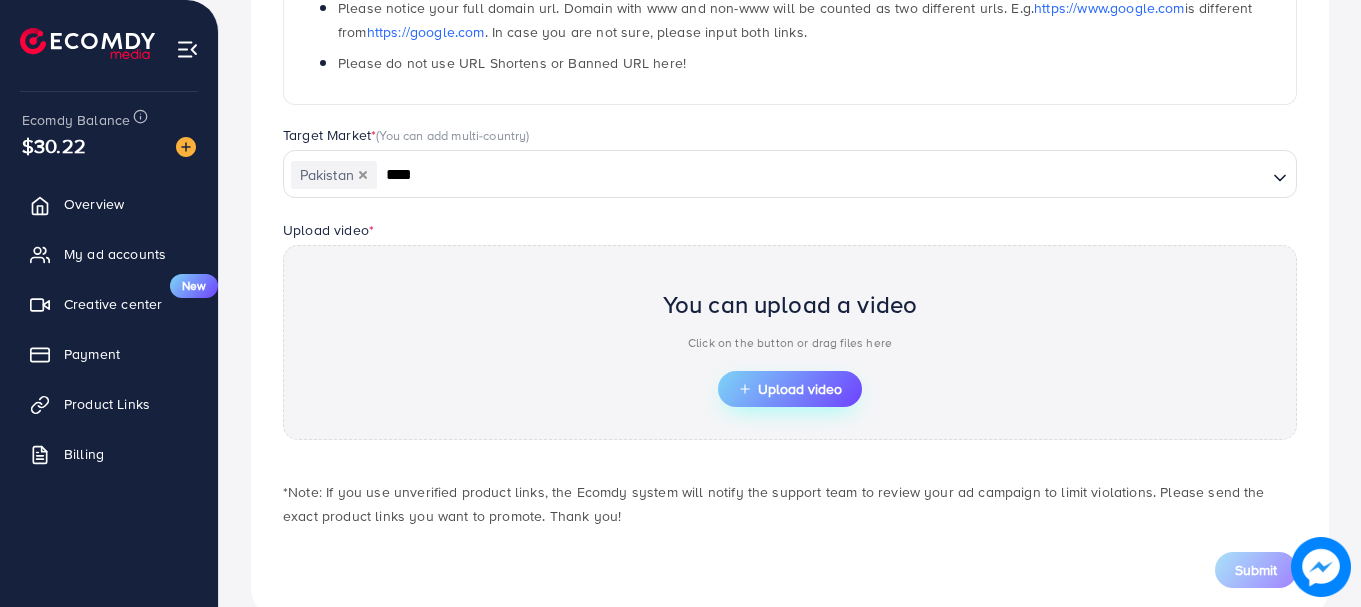 click on "Upload video" at bounding box center [790, 389] 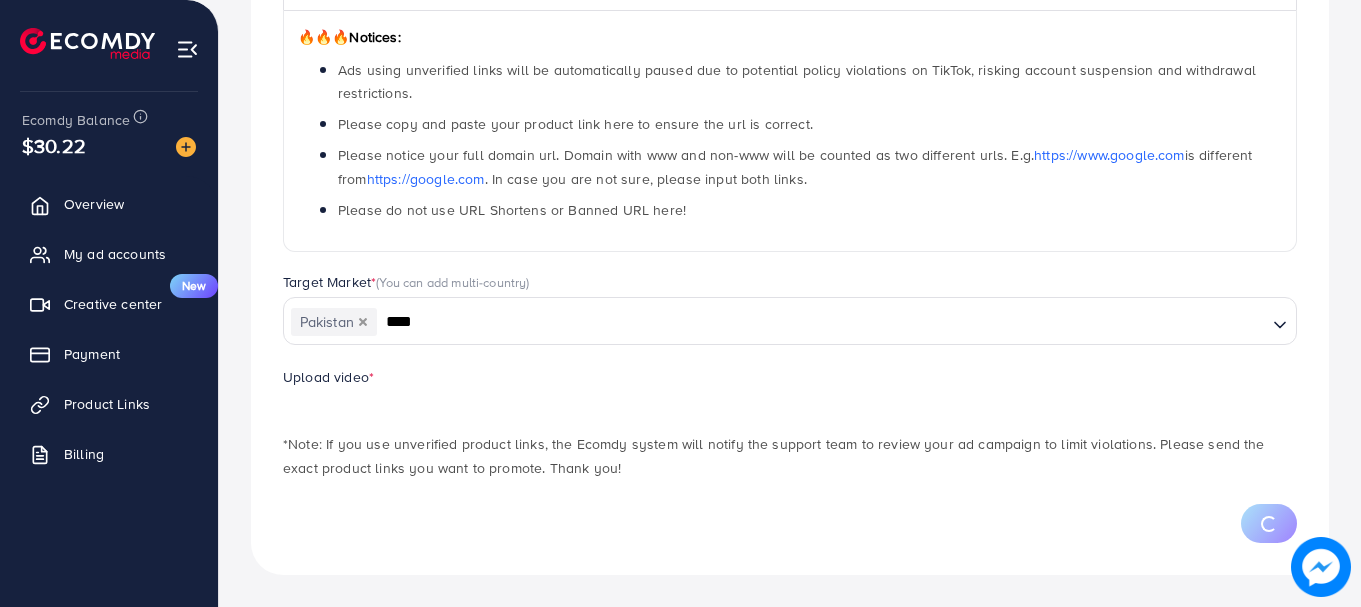 click on "Please notice your full domain url. Domain with www and non-www will be counted as two different urls. E.g. https://www.example.com is different from https://example.com. In case you are not sure, please input both links." at bounding box center (810, 166) 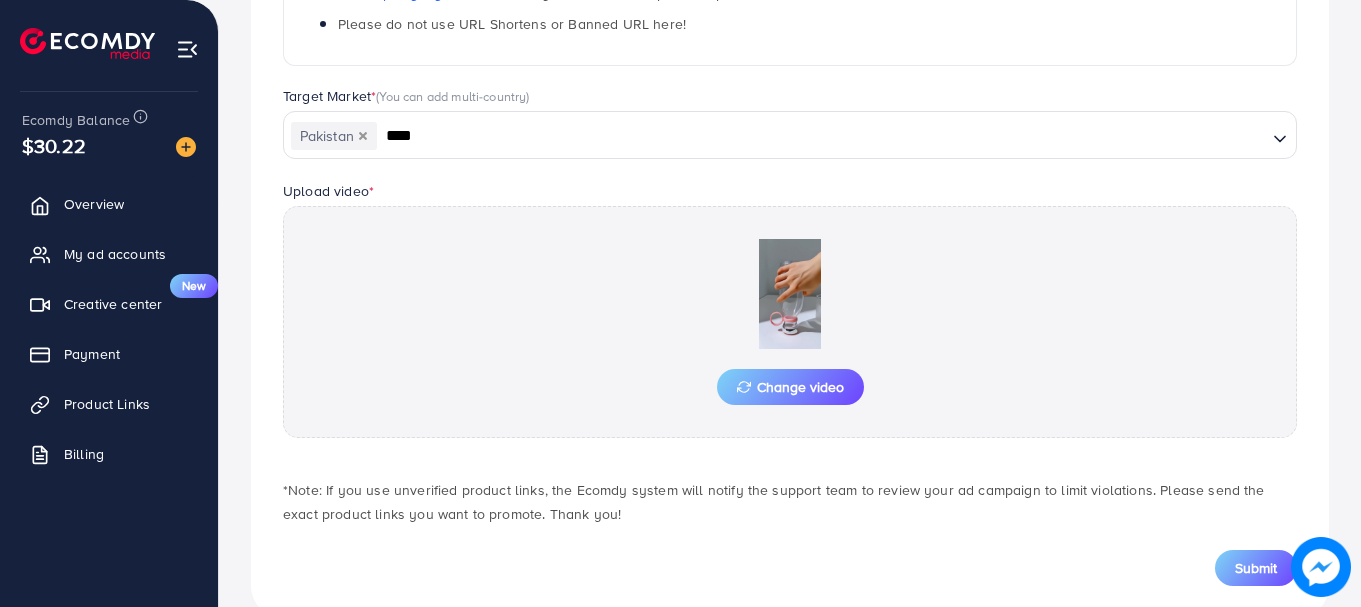 scroll, scrollTop: 555, scrollLeft: 0, axis: vertical 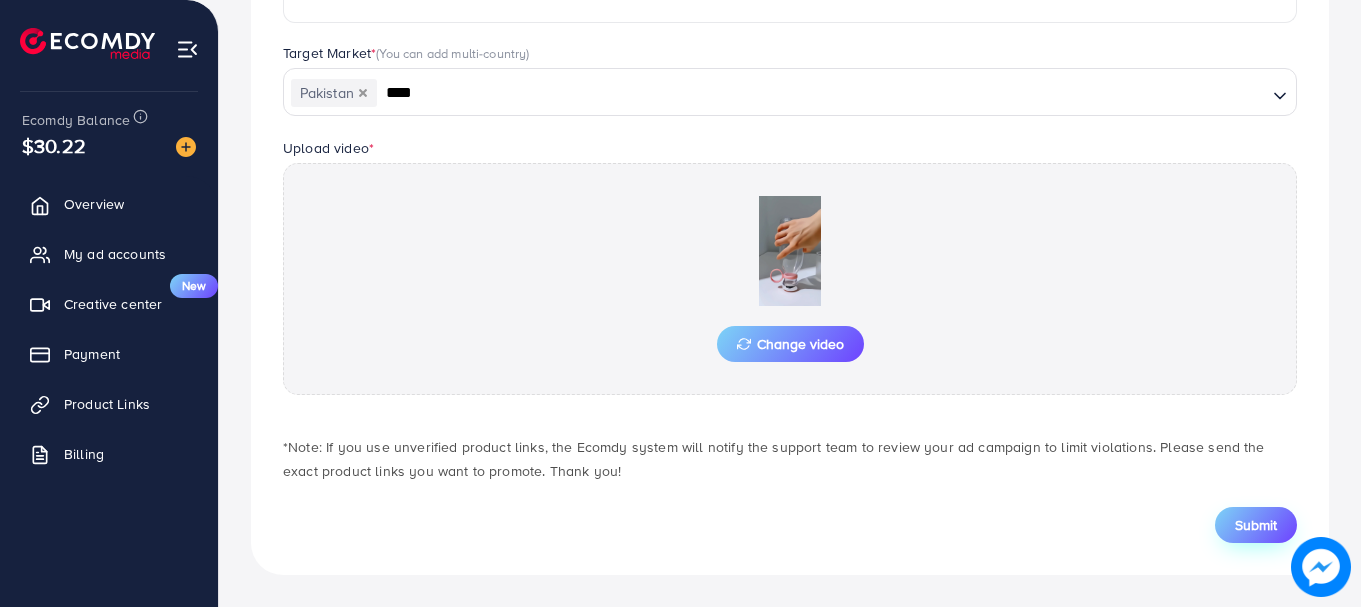 click on "Submit" at bounding box center (1256, 525) 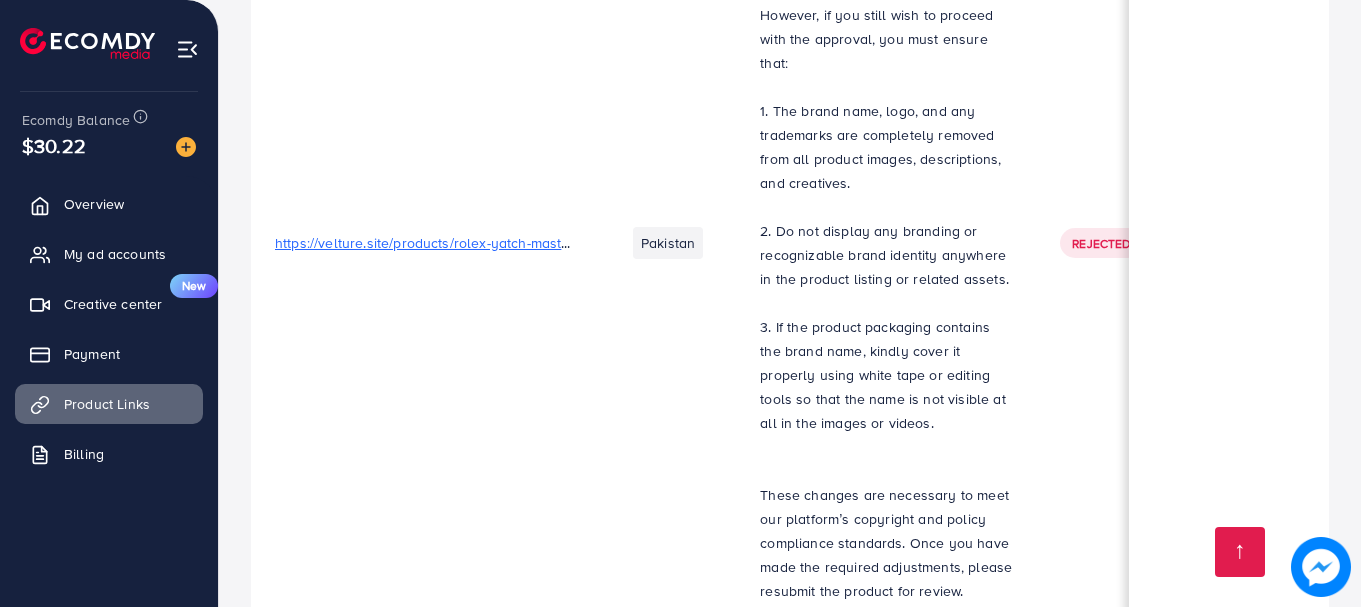 scroll, scrollTop: 17005, scrollLeft: 0, axis: vertical 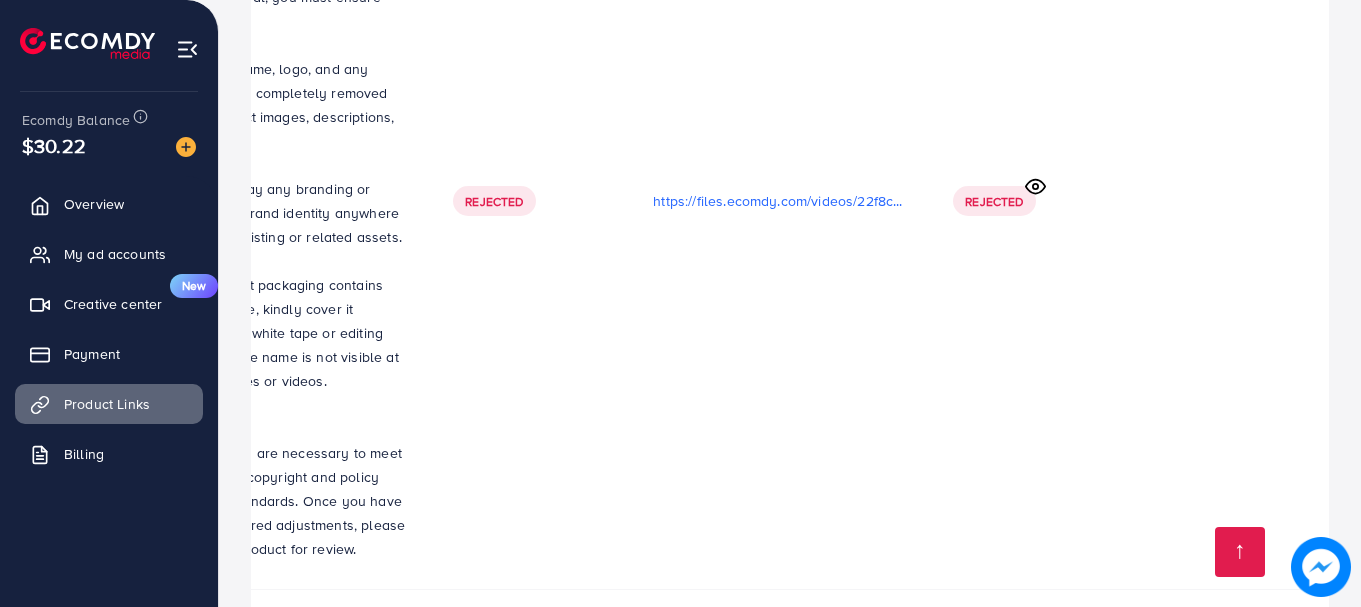click on "Upload video" at bounding box center [1241, 843] 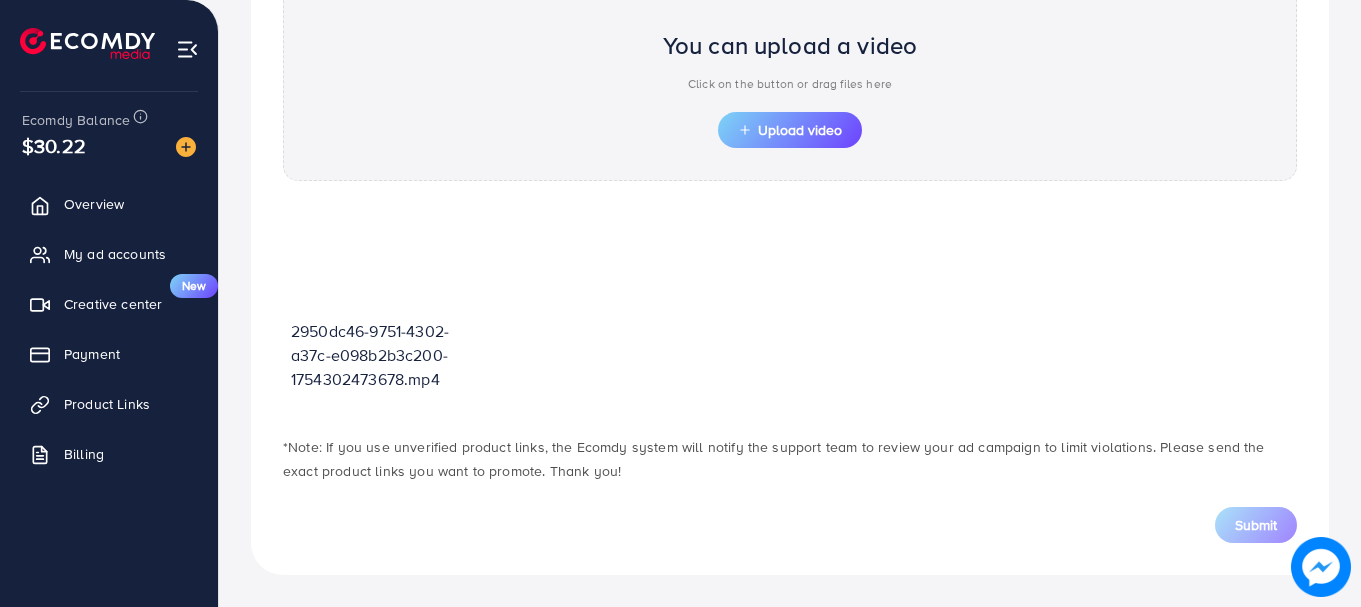scroll, scrollTop: 718, scrollLeft: 0, axis: vertical 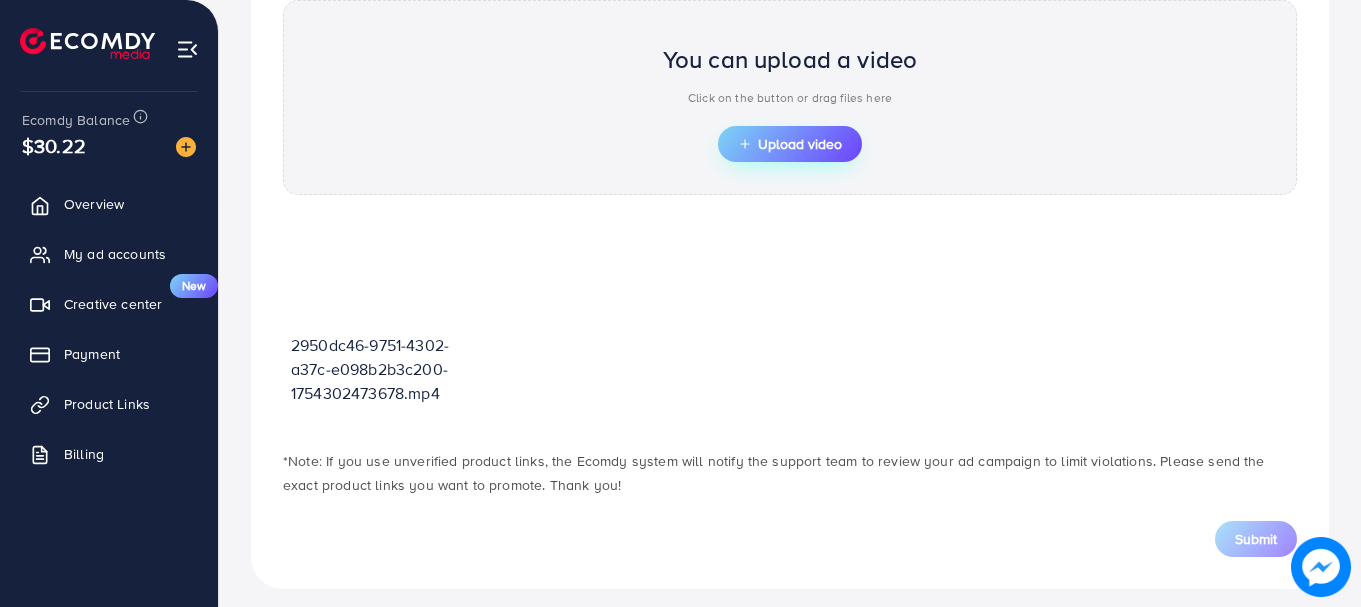 click on "Upload video" at bounding box center (790, 144) 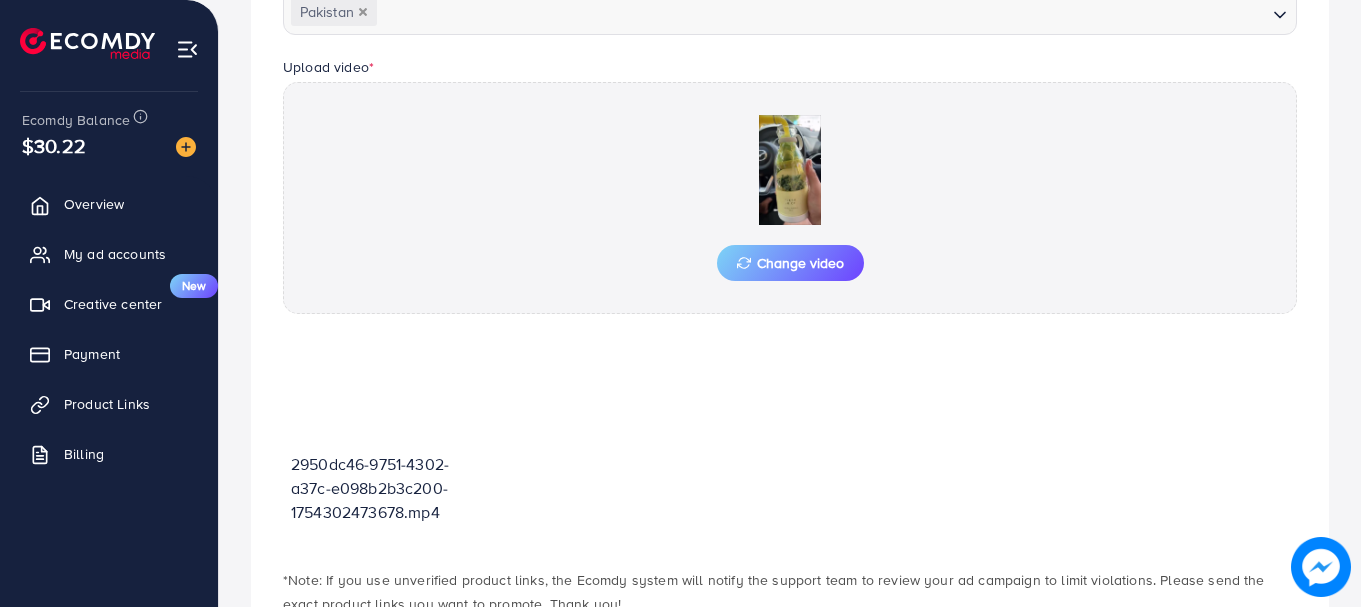 scroll, scrollTop: 718, scrollLeft: 0, axis: vertical 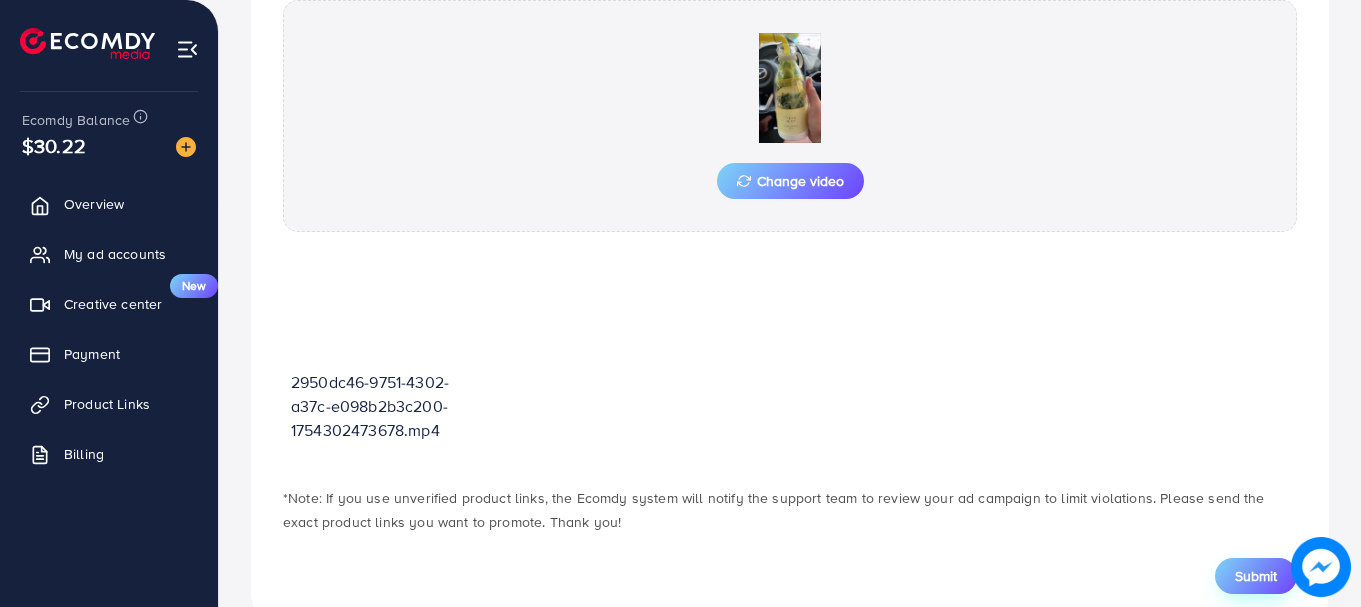 click on "Submit" at bounding box center (1256, 576) 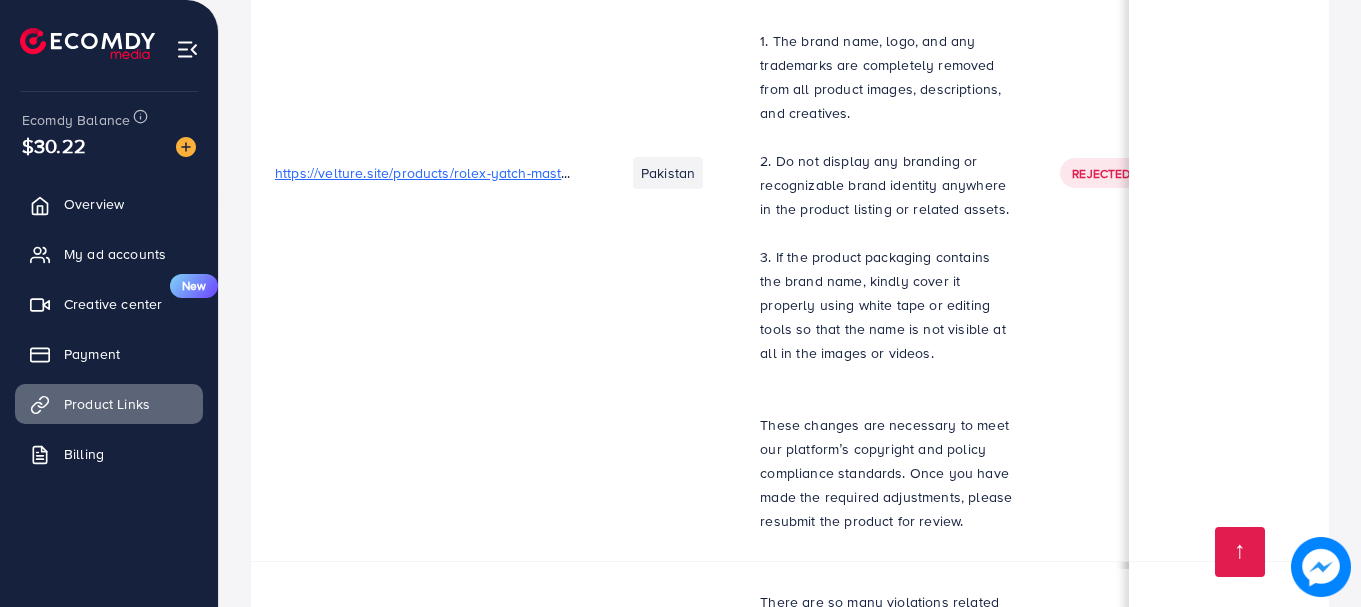 scroll, scrollTop: 17034, scrollLeft: 0, axis: vertical 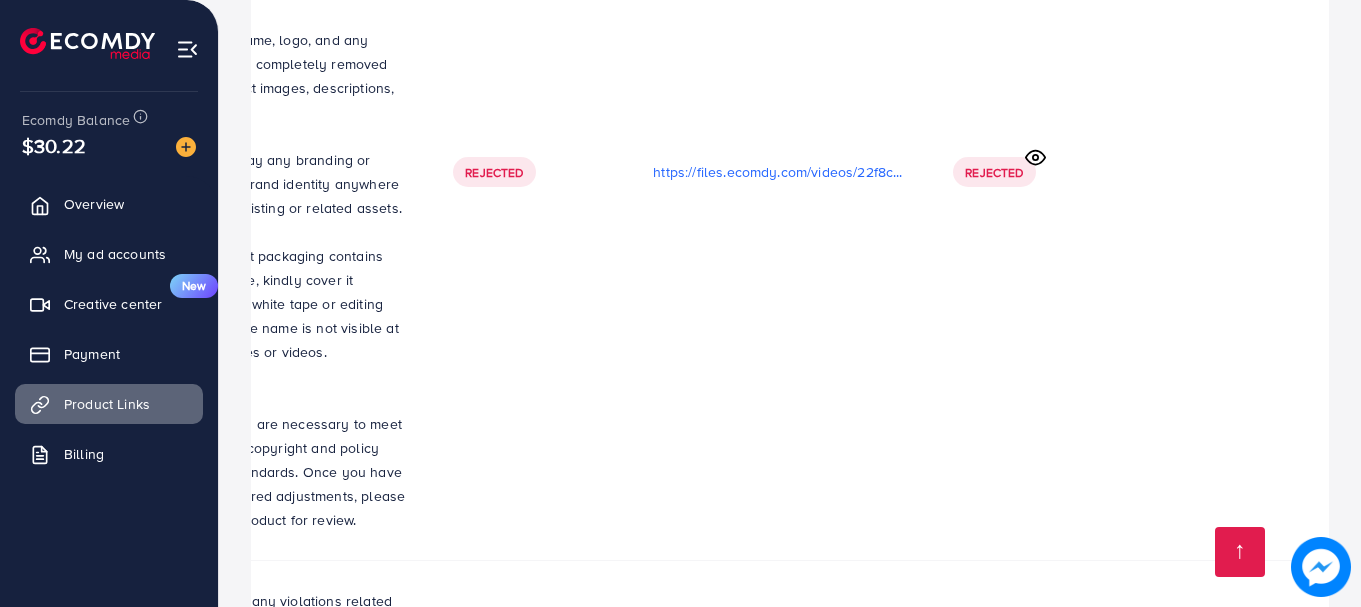 click on "Upload video" at bounding box center [1241, 828] 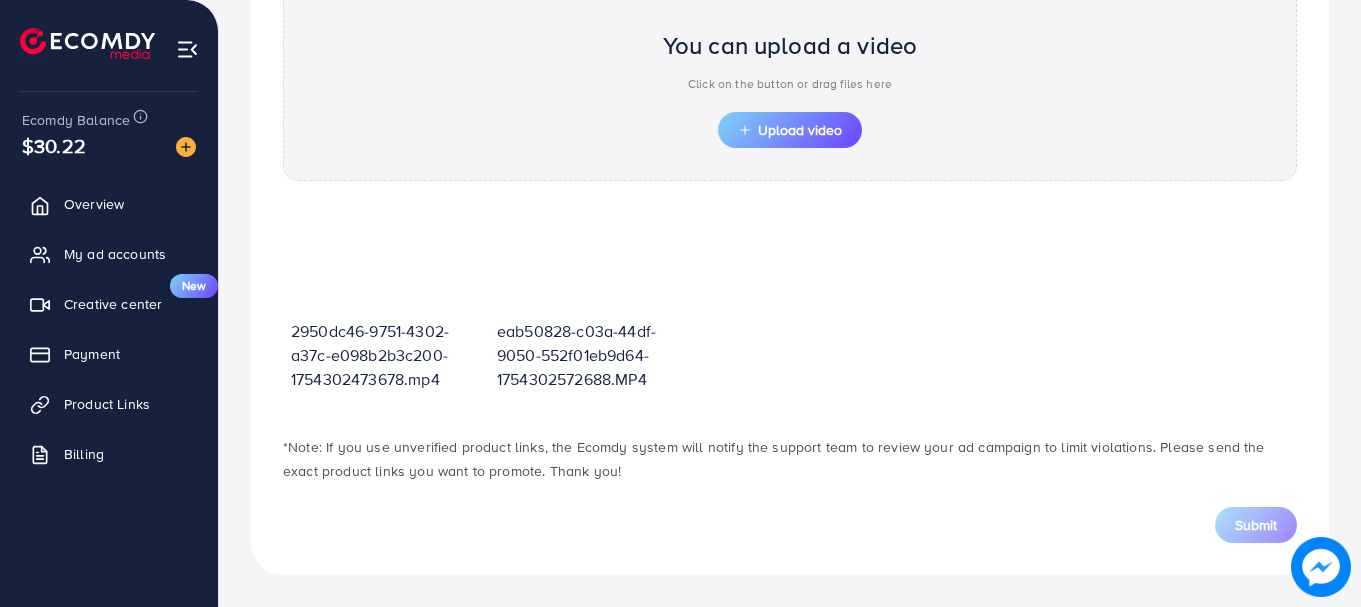 scroll, scrollTop: 718, scrollLeft: 0, axis: vertical 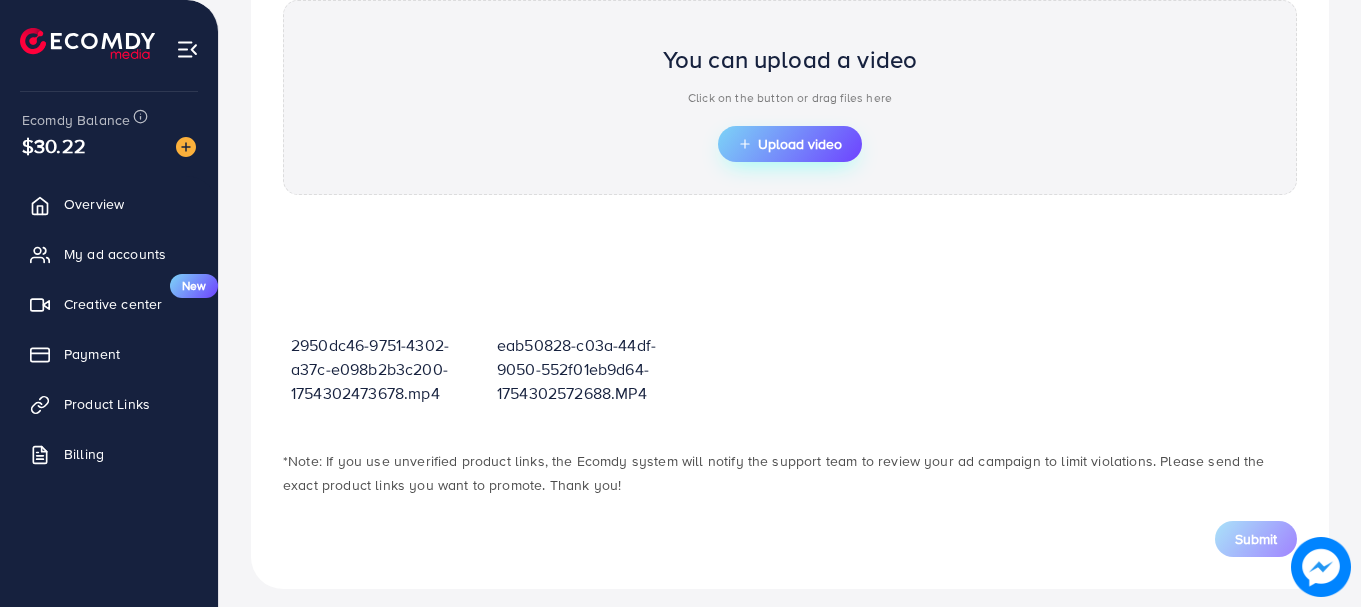 click on "Upload video" at bounding box center (790, 144) 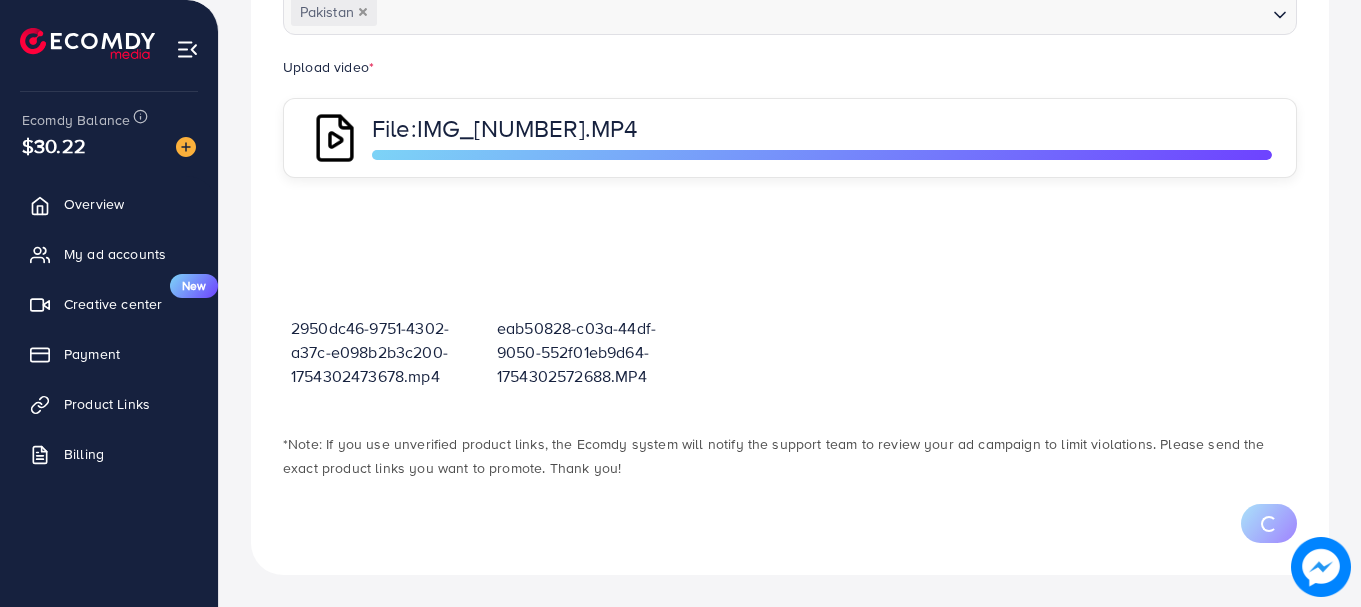 scroll, scrollTop: 718, scrollLeft: 0, axis: vertical 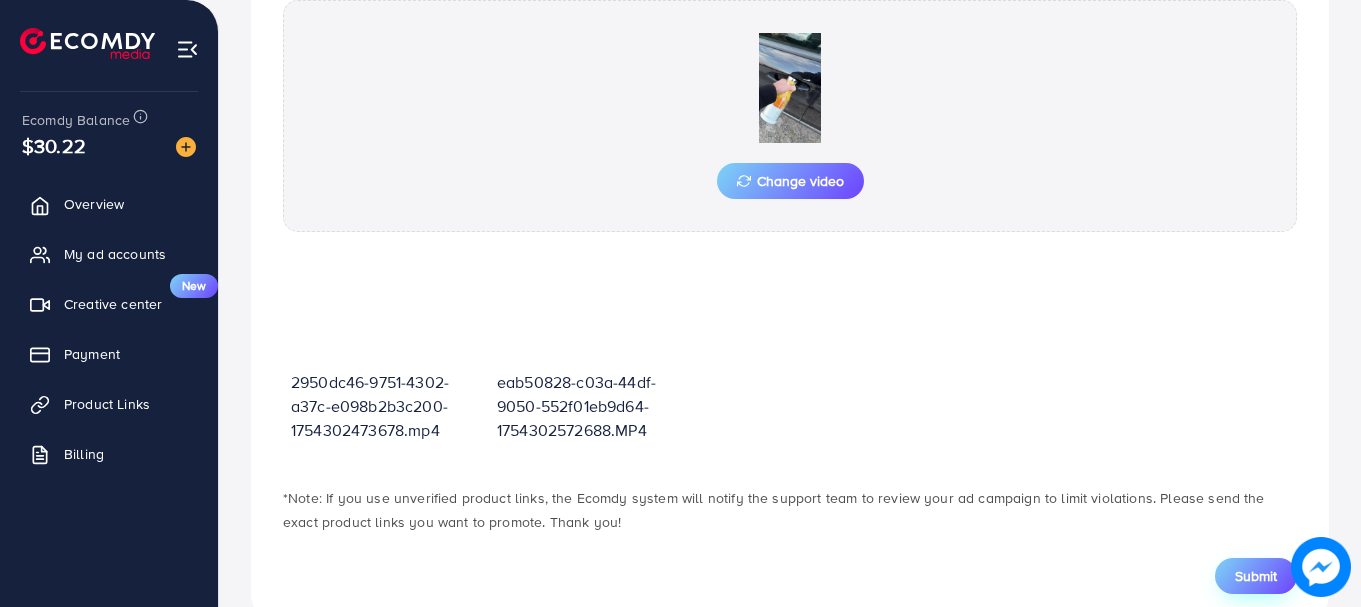 click on "Submit" at bounding box center (1256, 576) 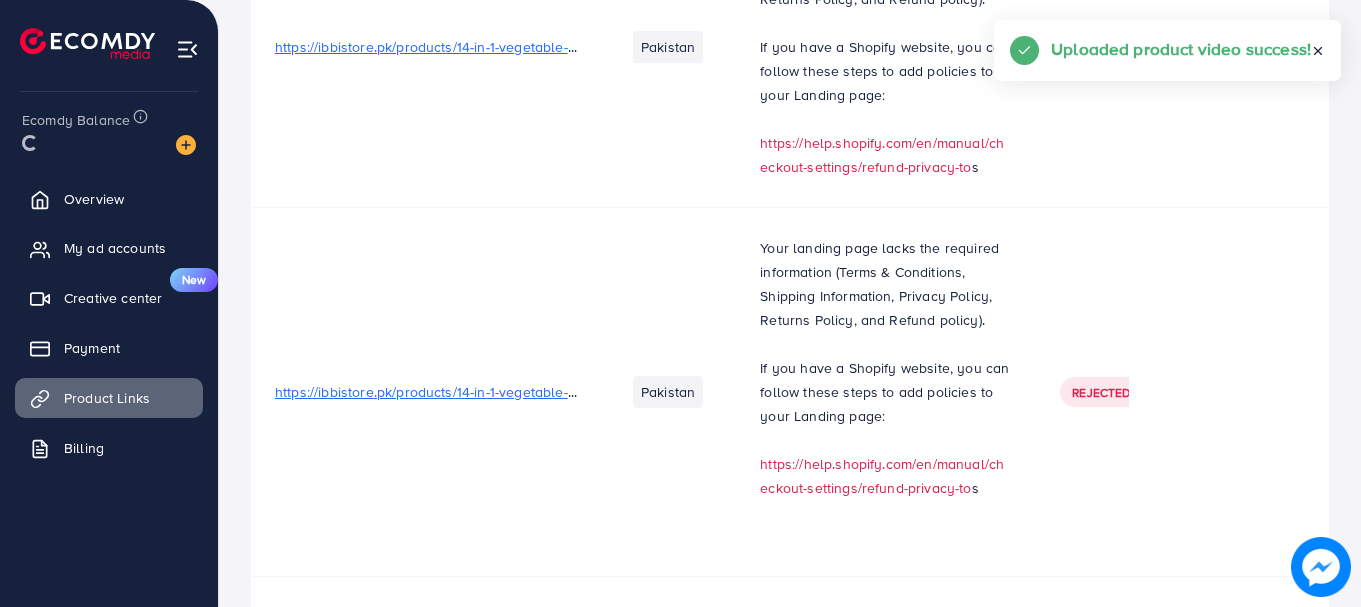 scroll, scrollTop: 0, scrollLeft: 0, axis: both 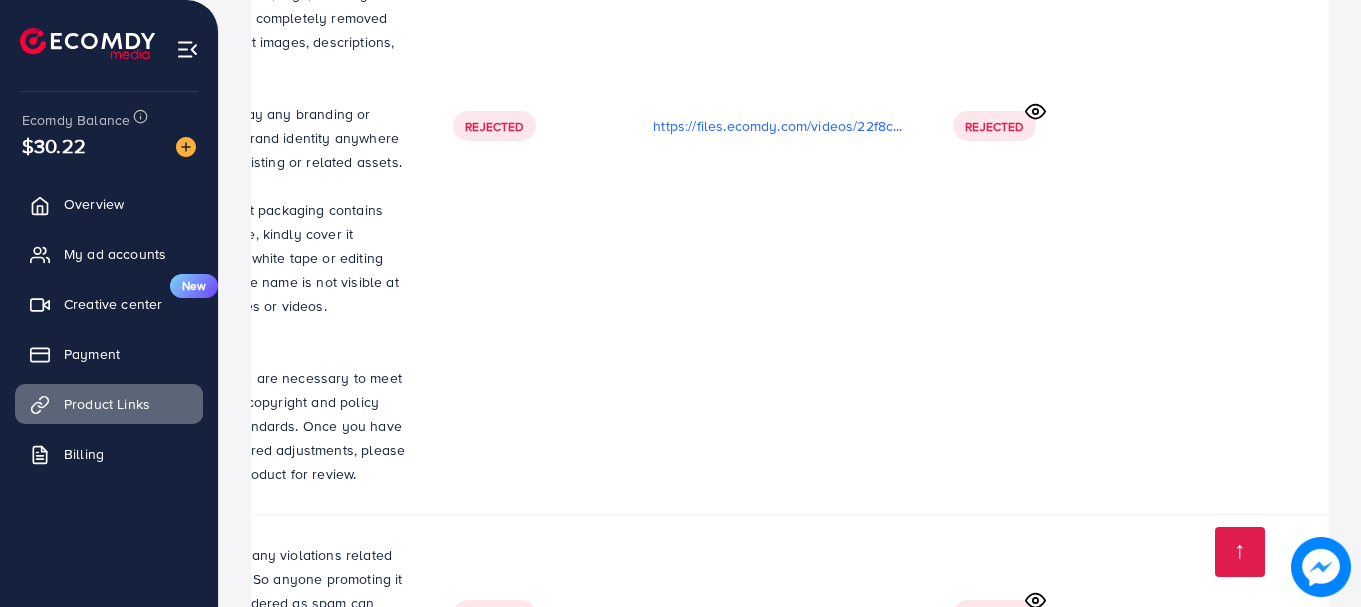 click on "Upload video" at bounding box center (1241, 805) 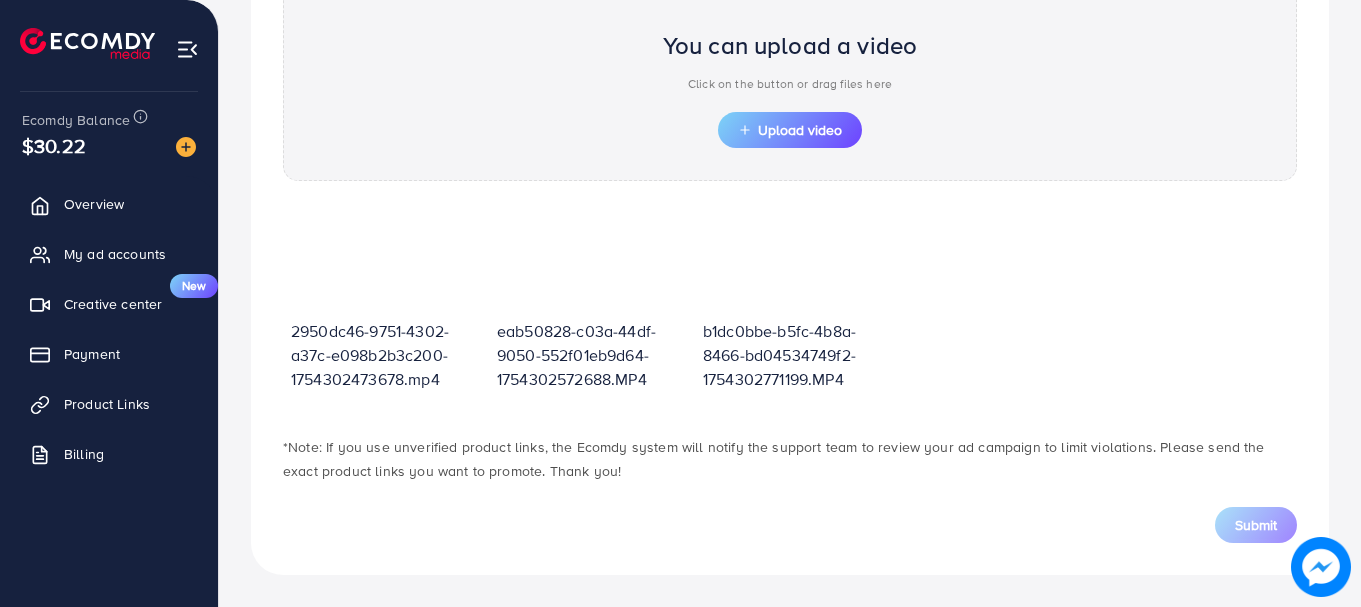 scroll, scrollTop: 718, scrollLeft: 0, axis: vertical 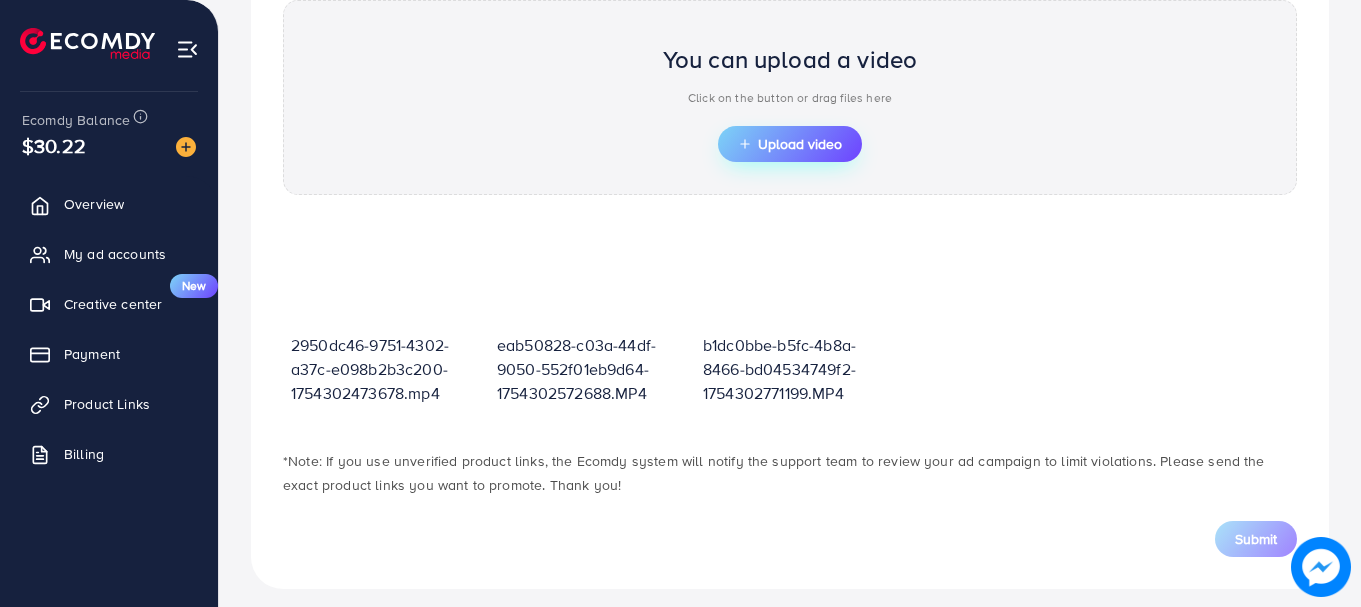 click on "Upload video" at bounding box center [790, 144] 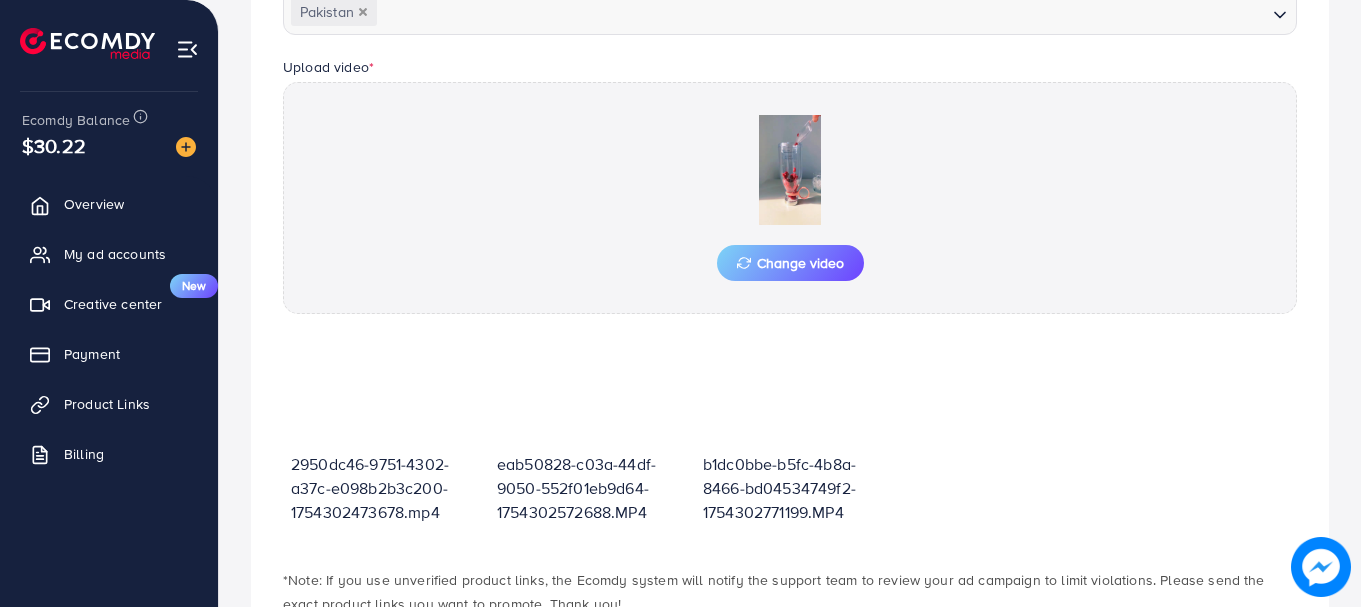 scroll, scrollTop: 718, scrollLeft: 0, axis: vertical 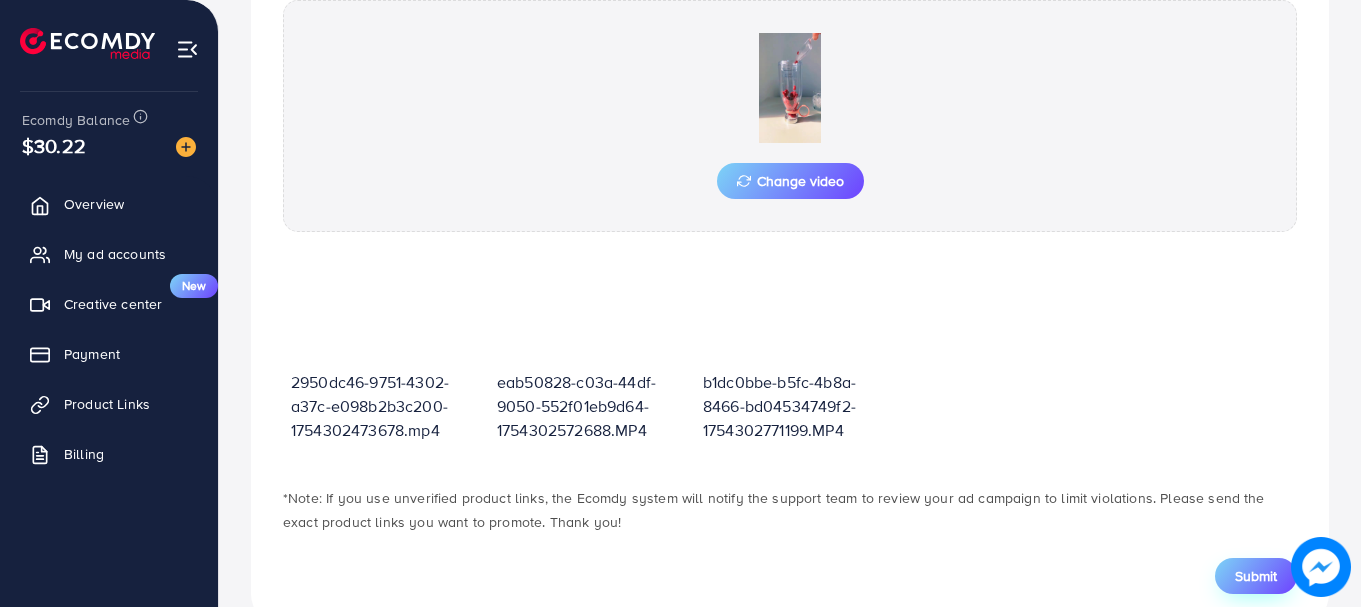 click on "Submit" at bounding box center (1256, 576) 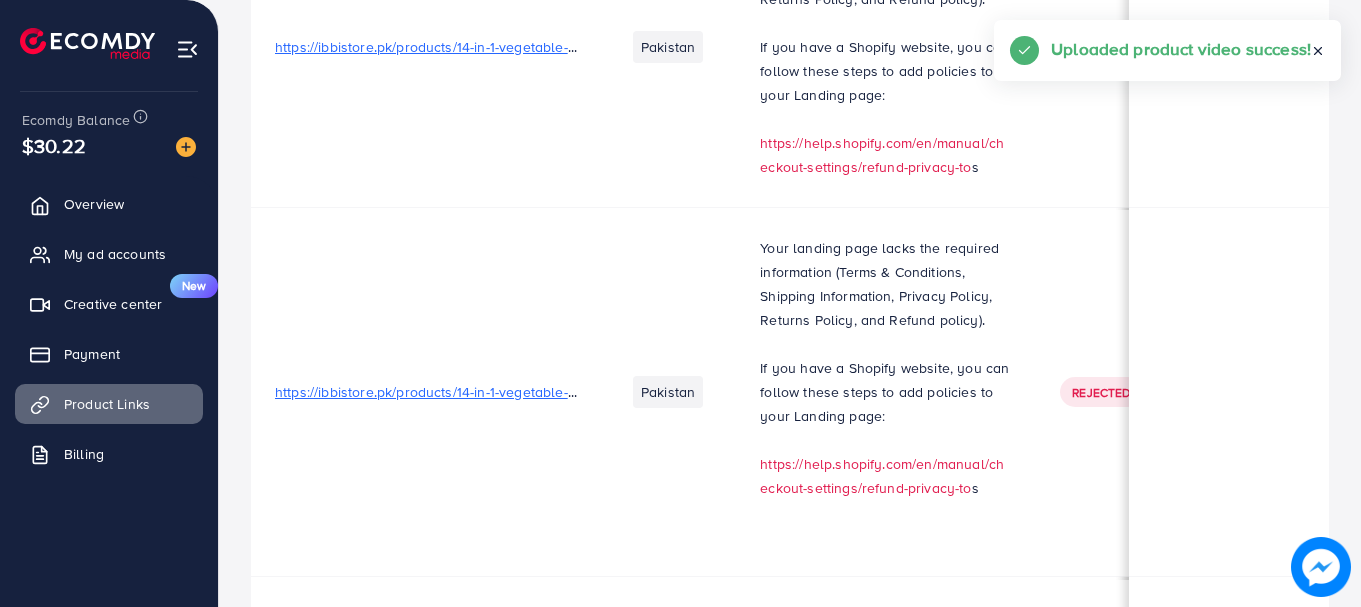 scroll, scrollTop: 0, scrollLeft: 0, axis: both 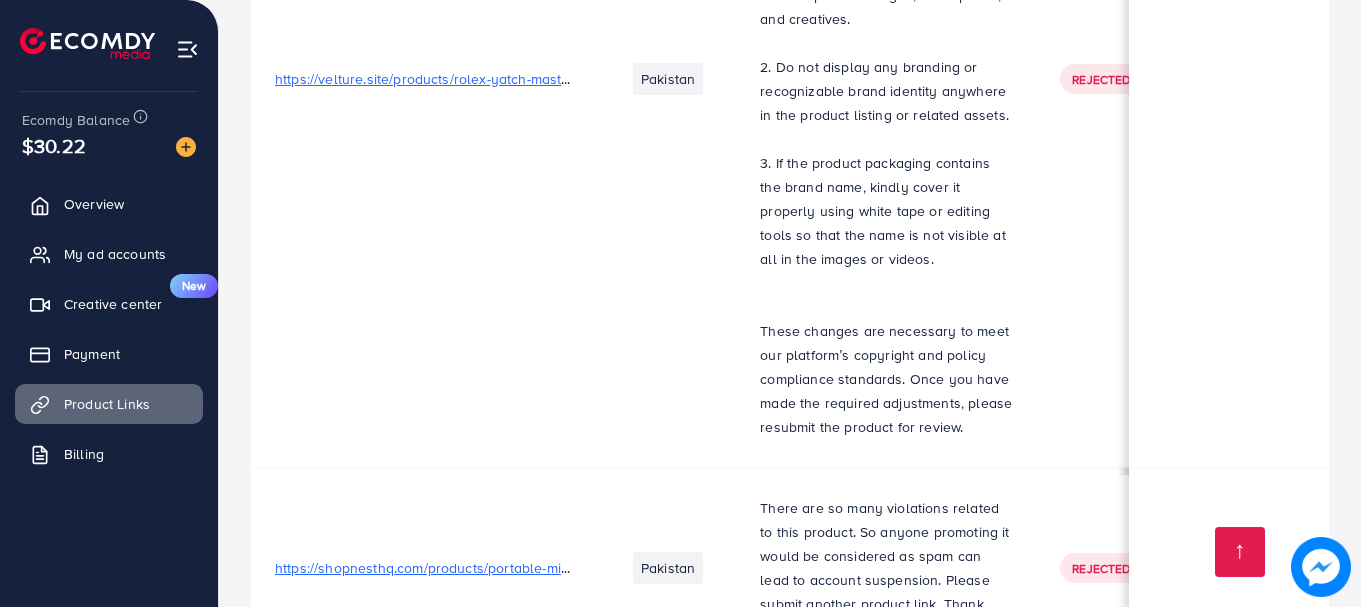 click on "https://shopnesthq.com/products/portable-juicer-blender" at bounding box center (455, 781) 